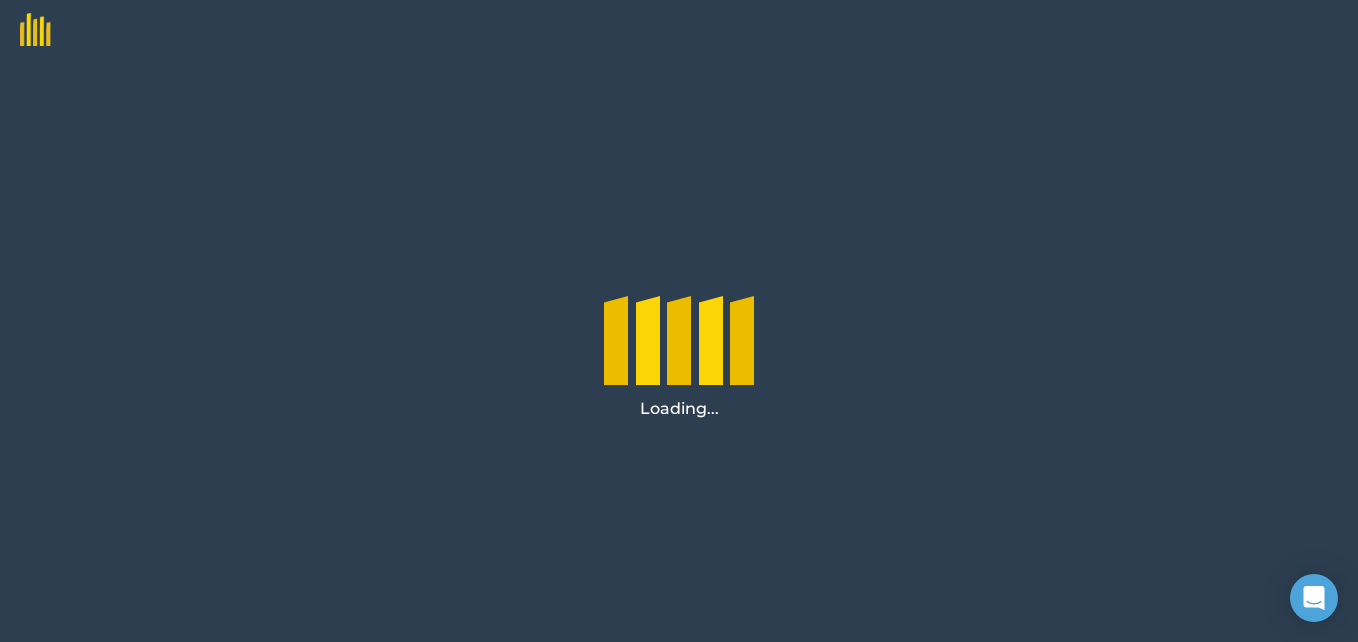 scroll, scrollTop: 0, scrollLeft: 0, axis: both 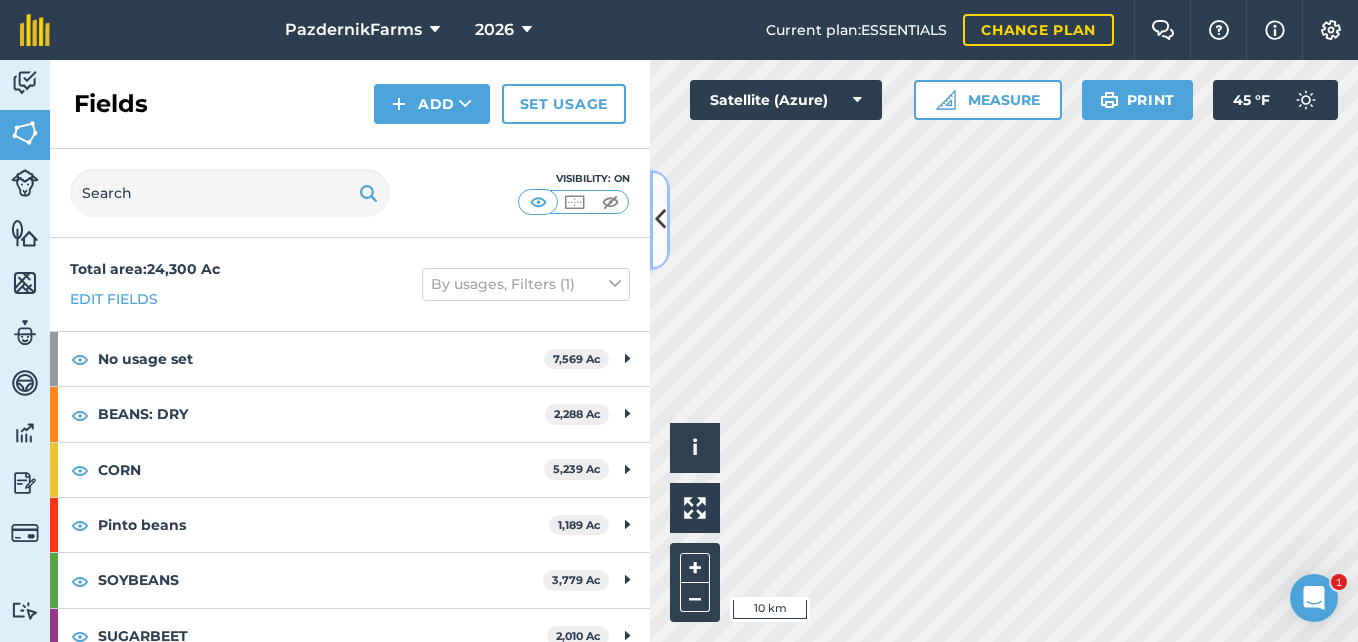 click at bounding box center [660, 219] 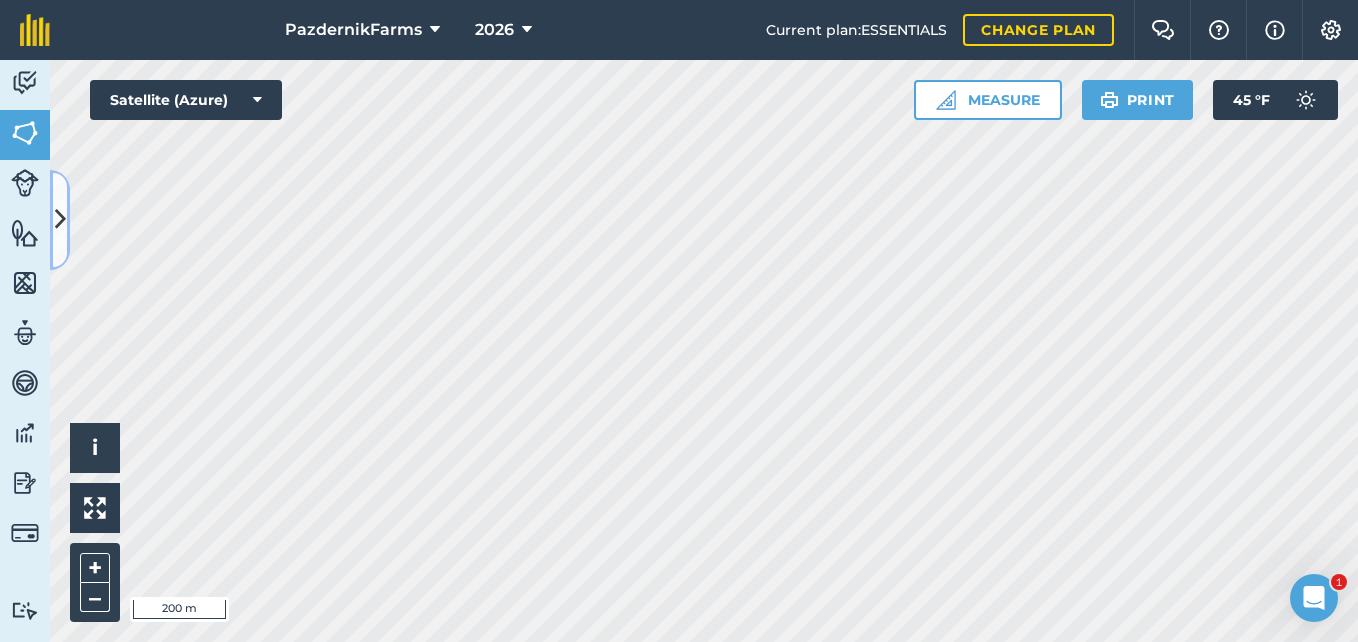 click at bounding box center (60, 220) 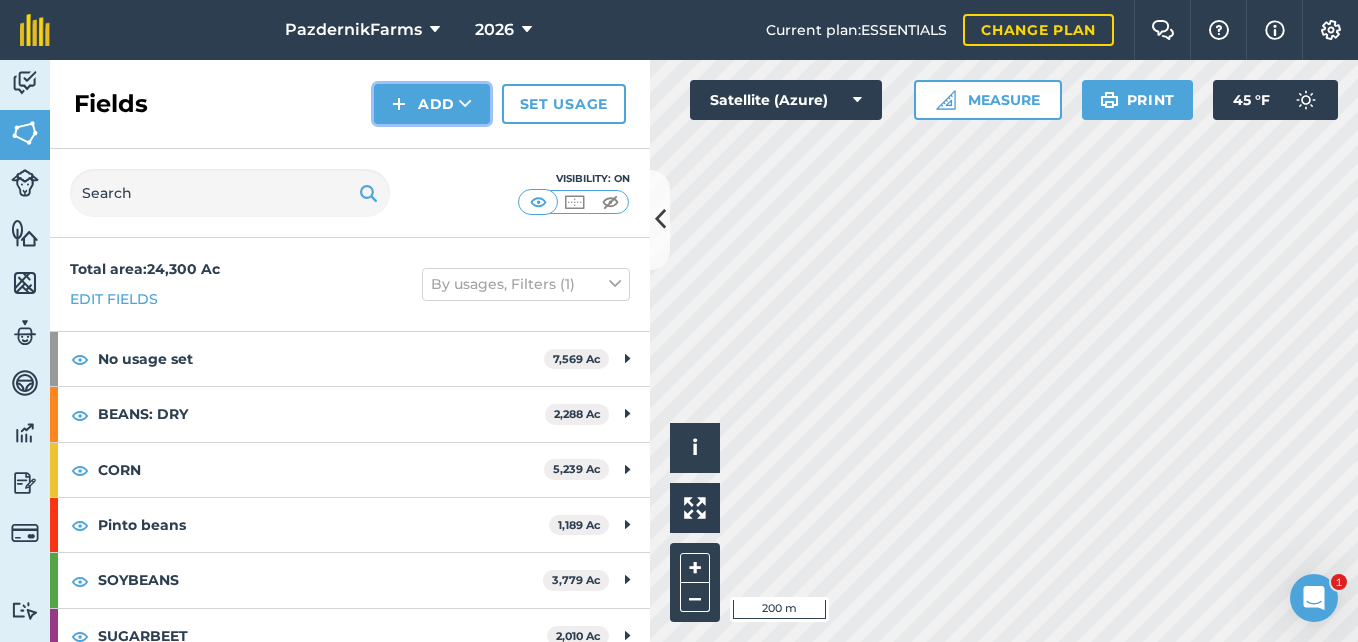 click at bounding box center [465, 104] 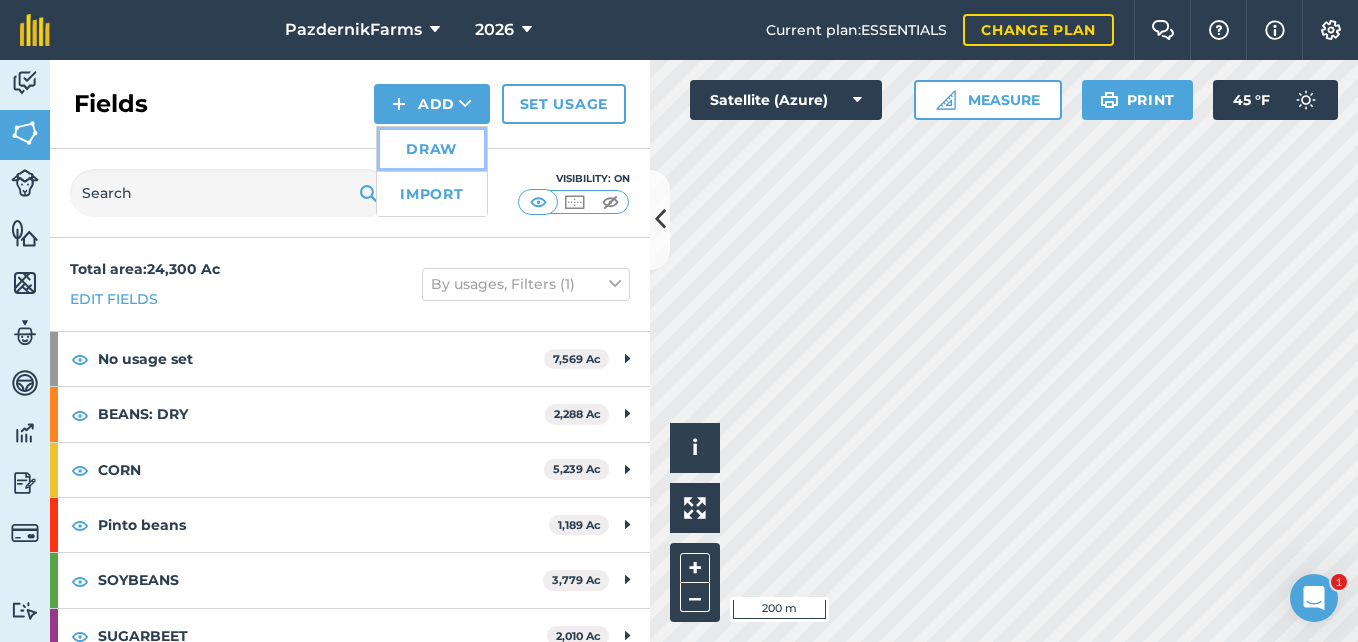 click on "Draw" at bounding box center (432, 149) 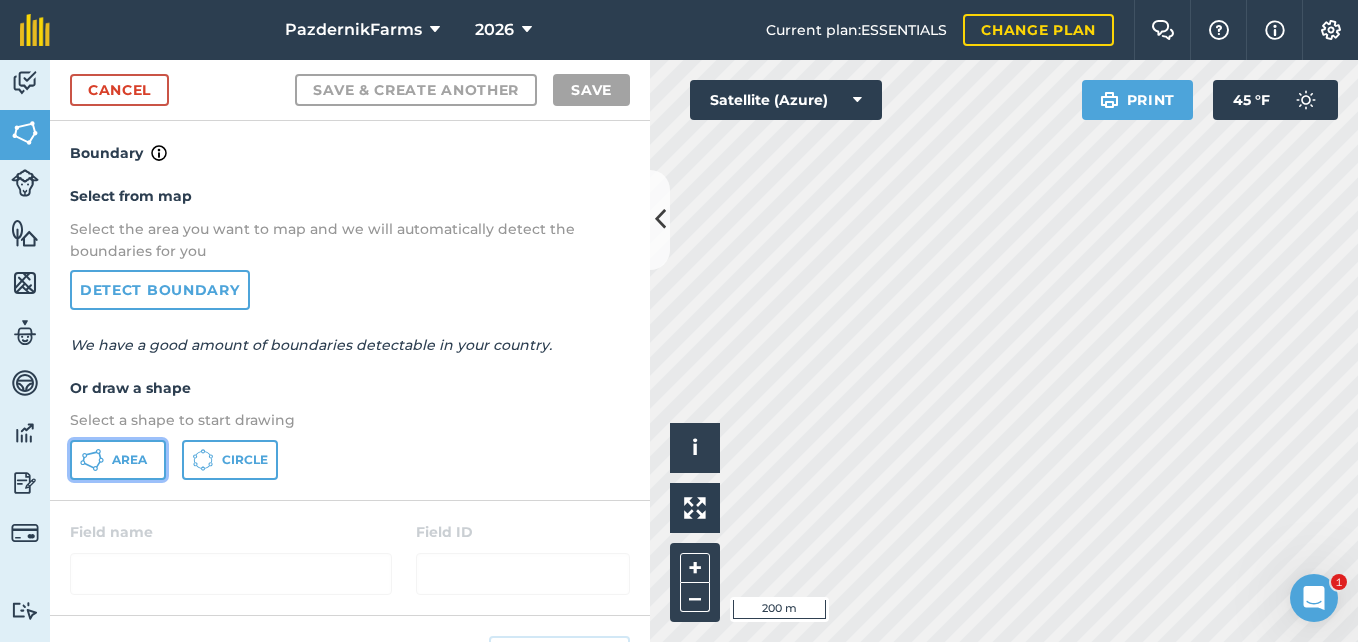 click on "Area" at bounding box center (118, 460) 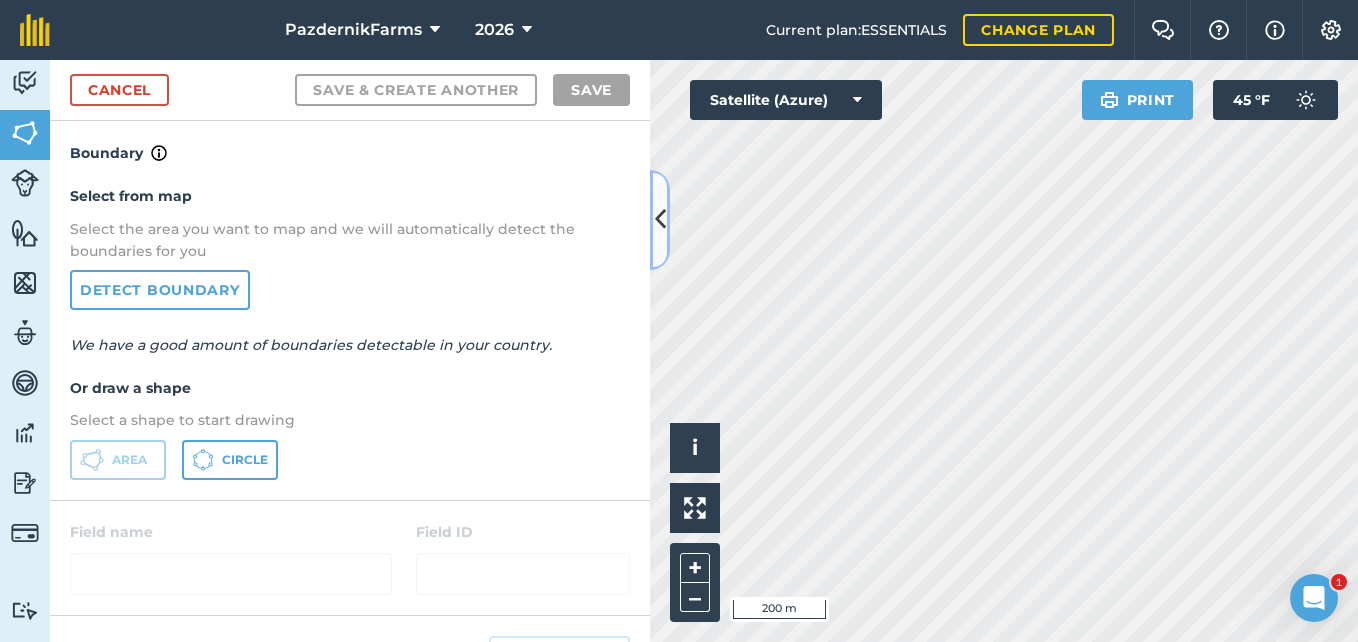 click at bounding box center (660, 219) 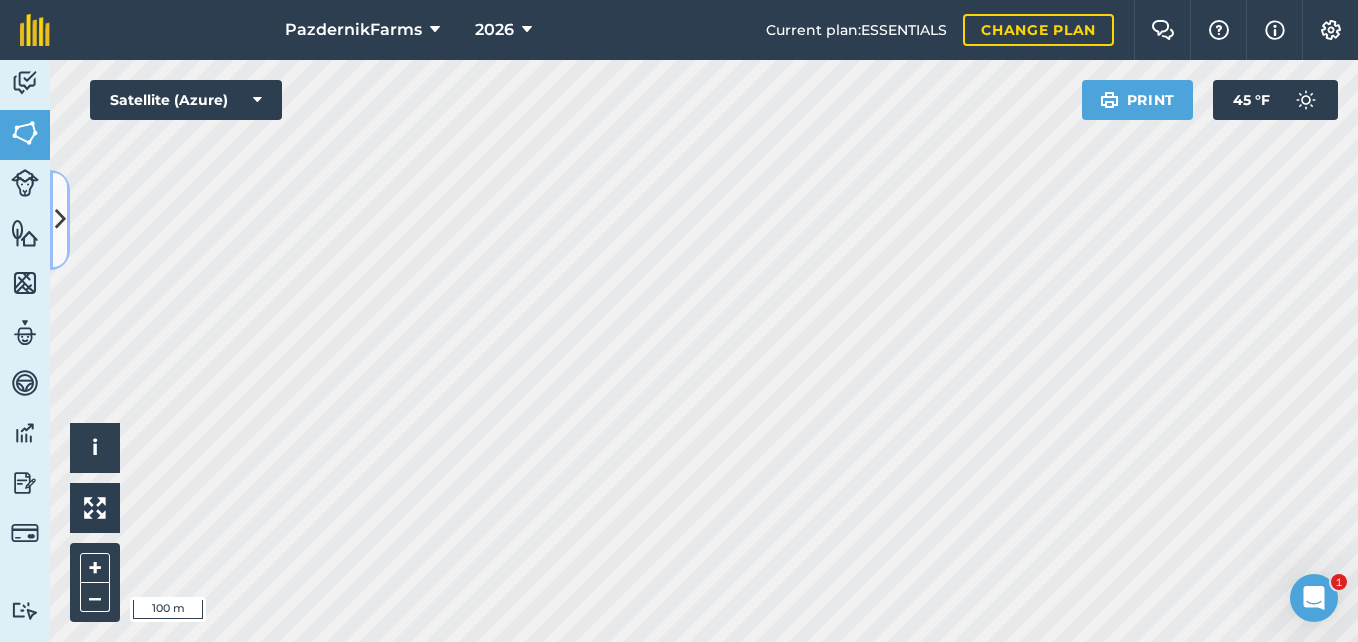 click at bounding box center [60, 219] 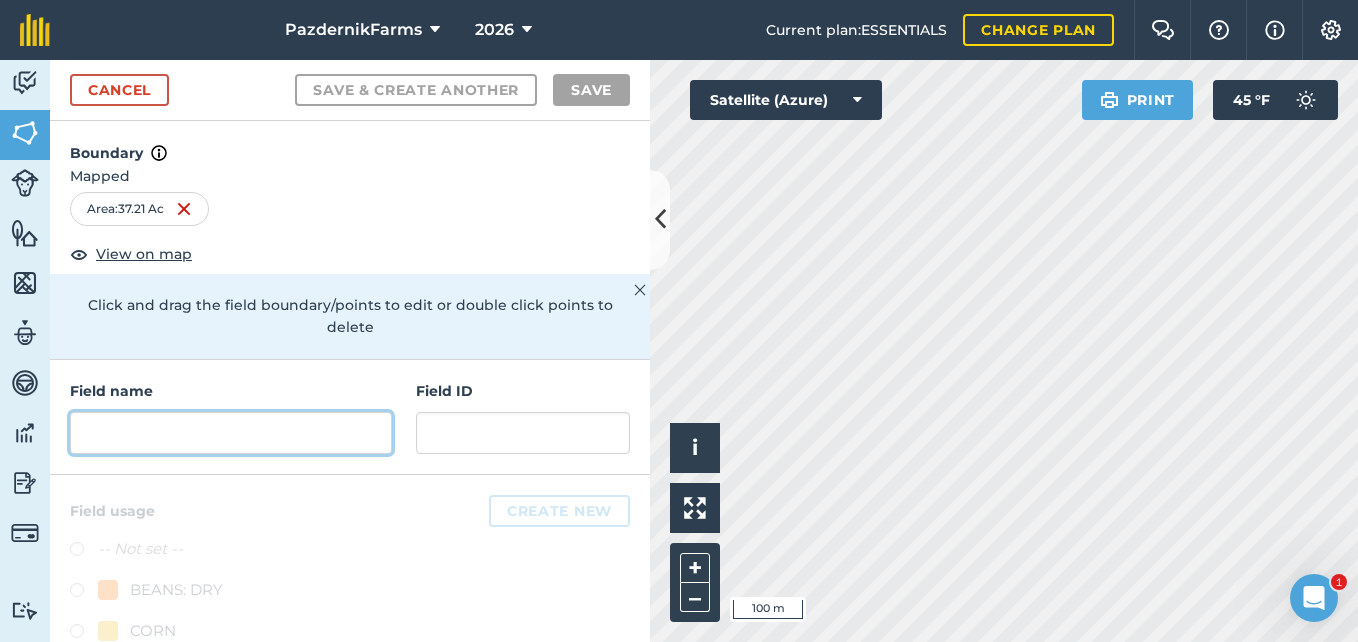 click at bounding box center [231, 433] 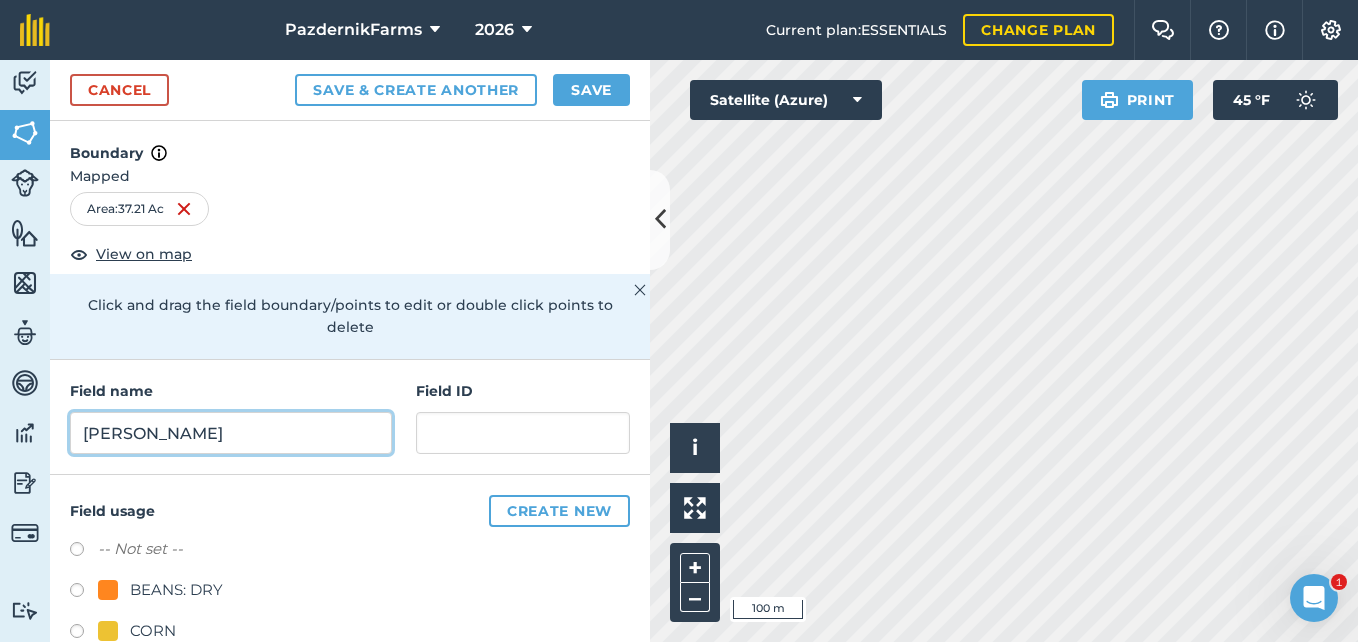 type on "[PERSON_NAME]" 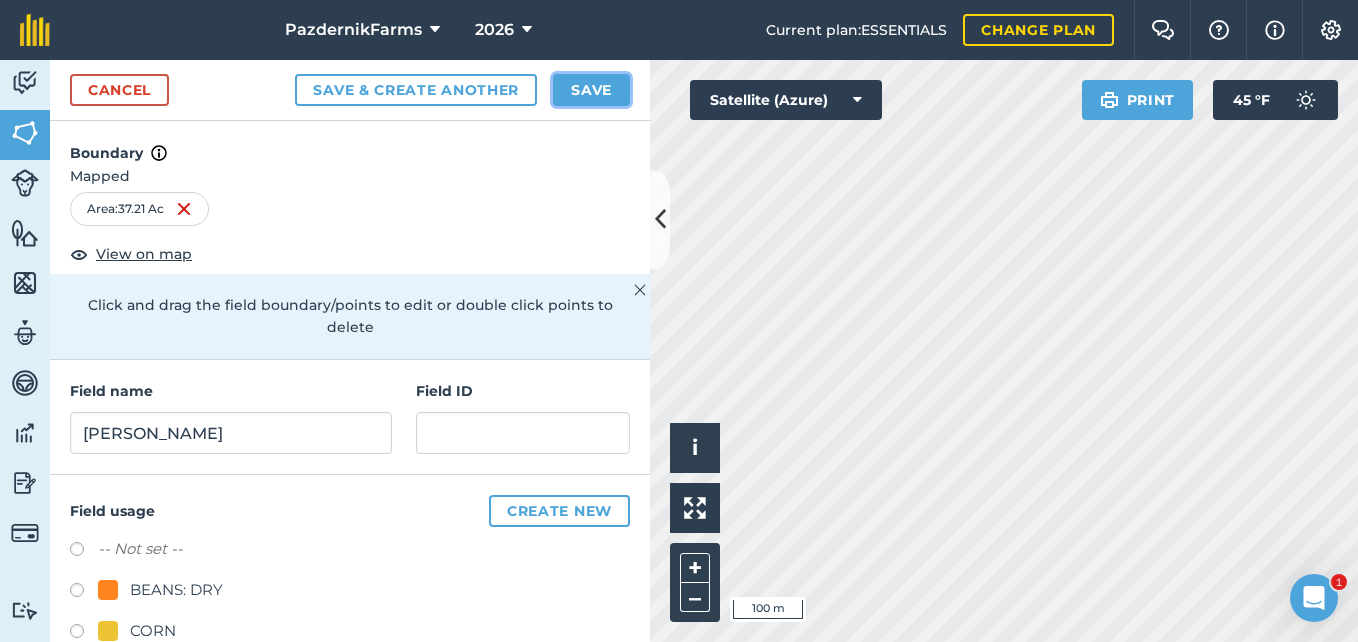 click on "Save" at bounding box center [591, 90] 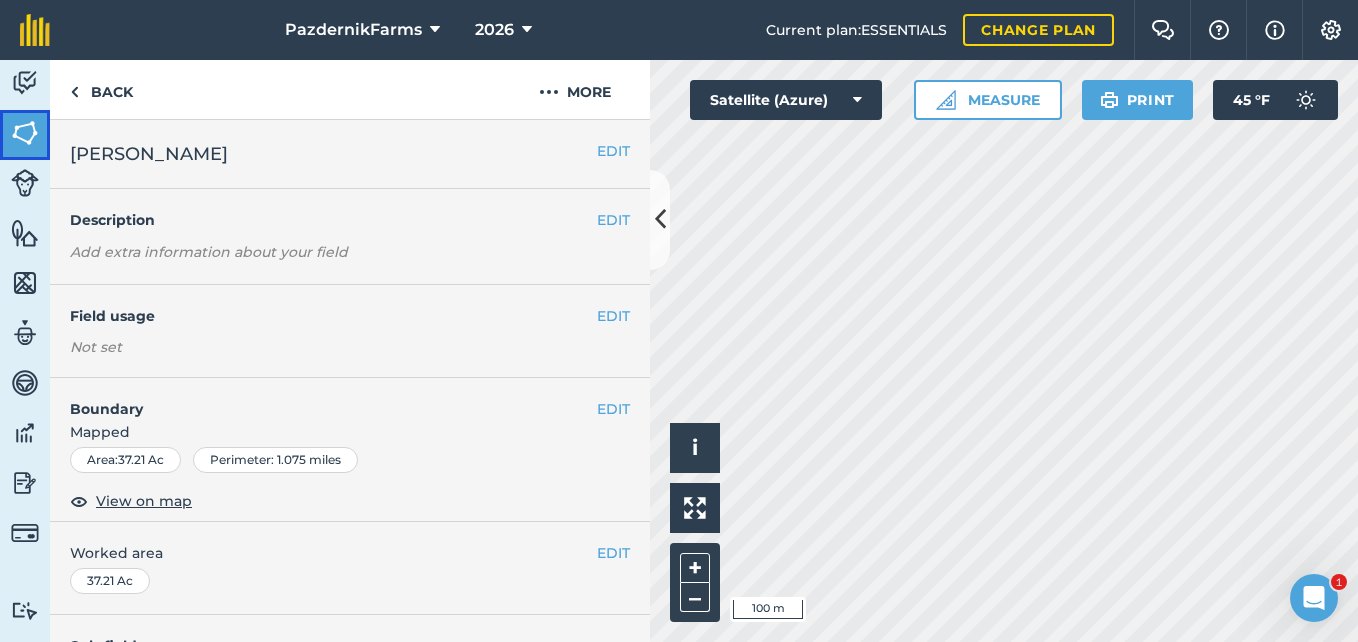 click at bounding box center [25, 133] 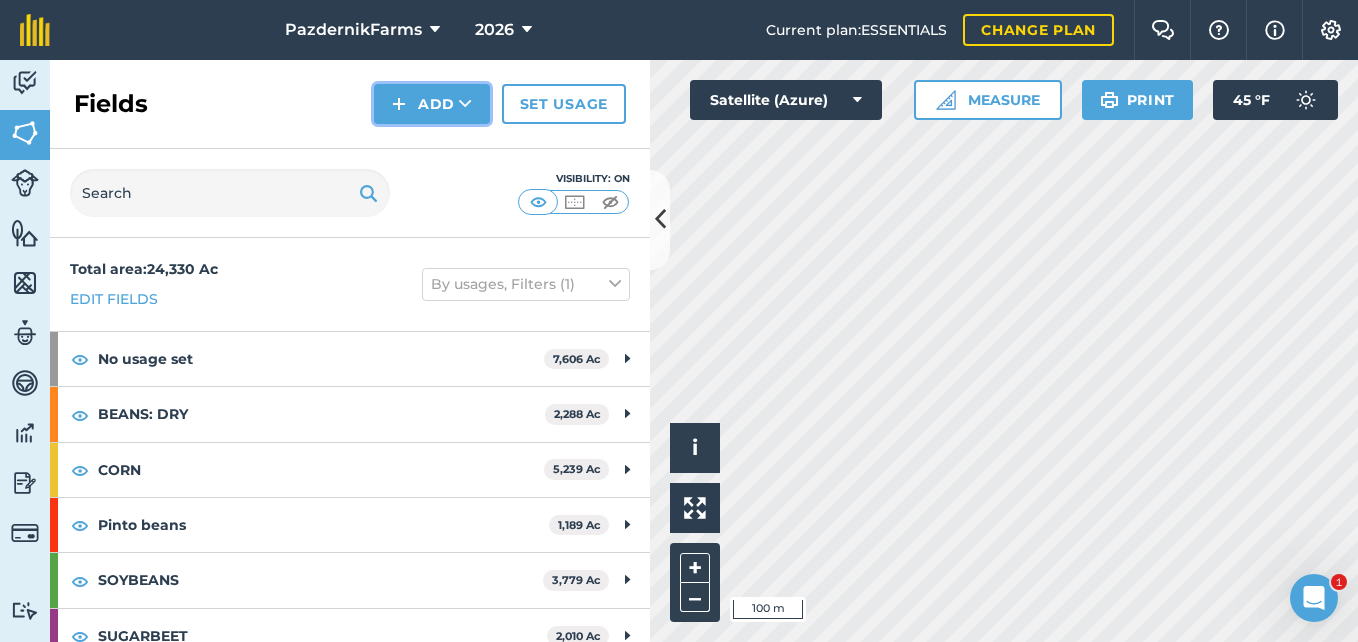 click on "Add" at bounding box center (432, 104) 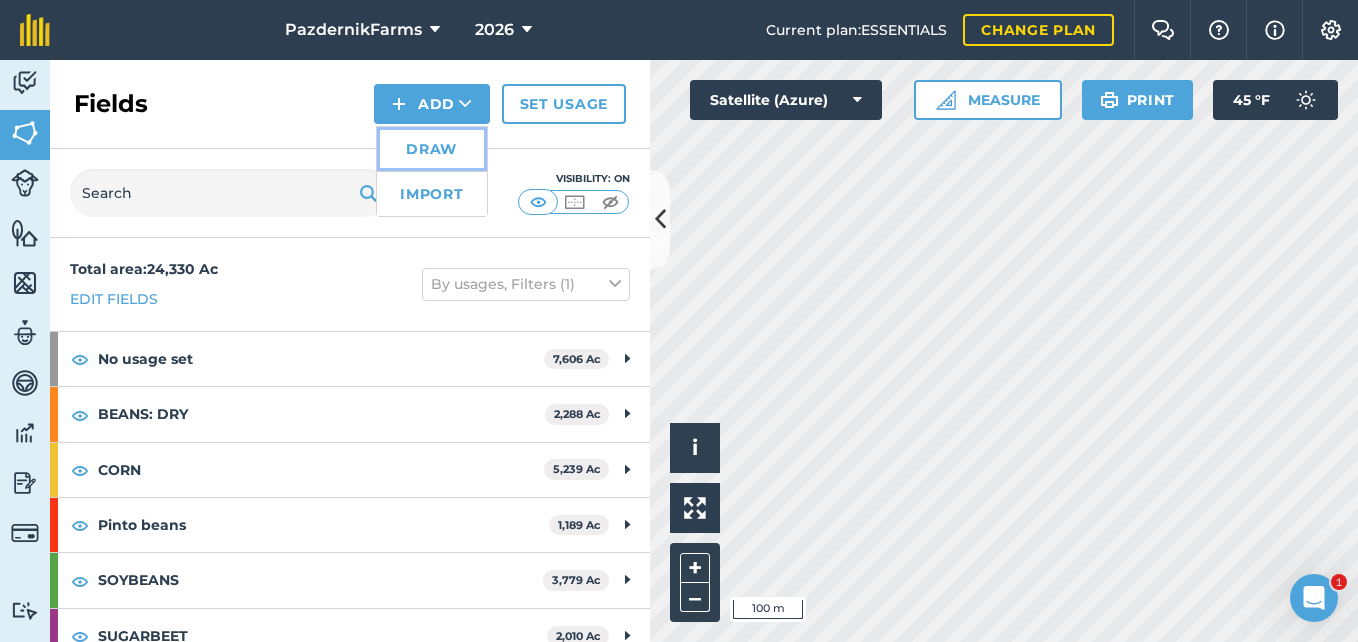 click on "Draw" at bounding box center [432, 149] 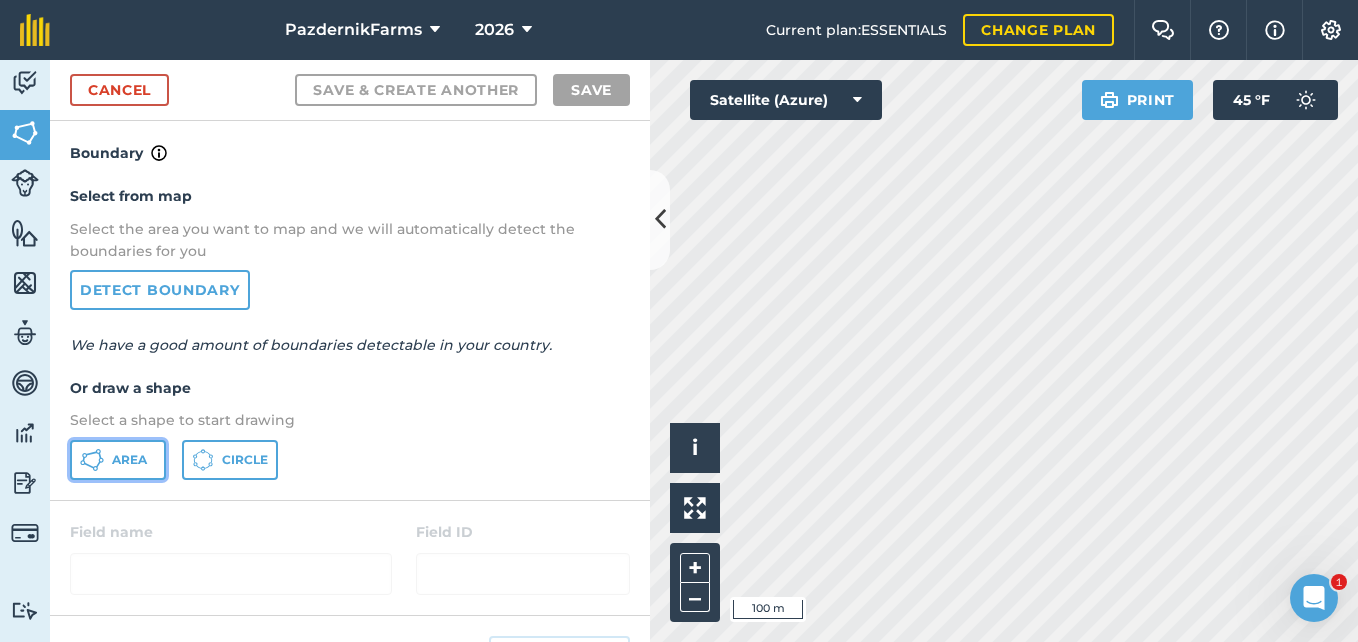 click 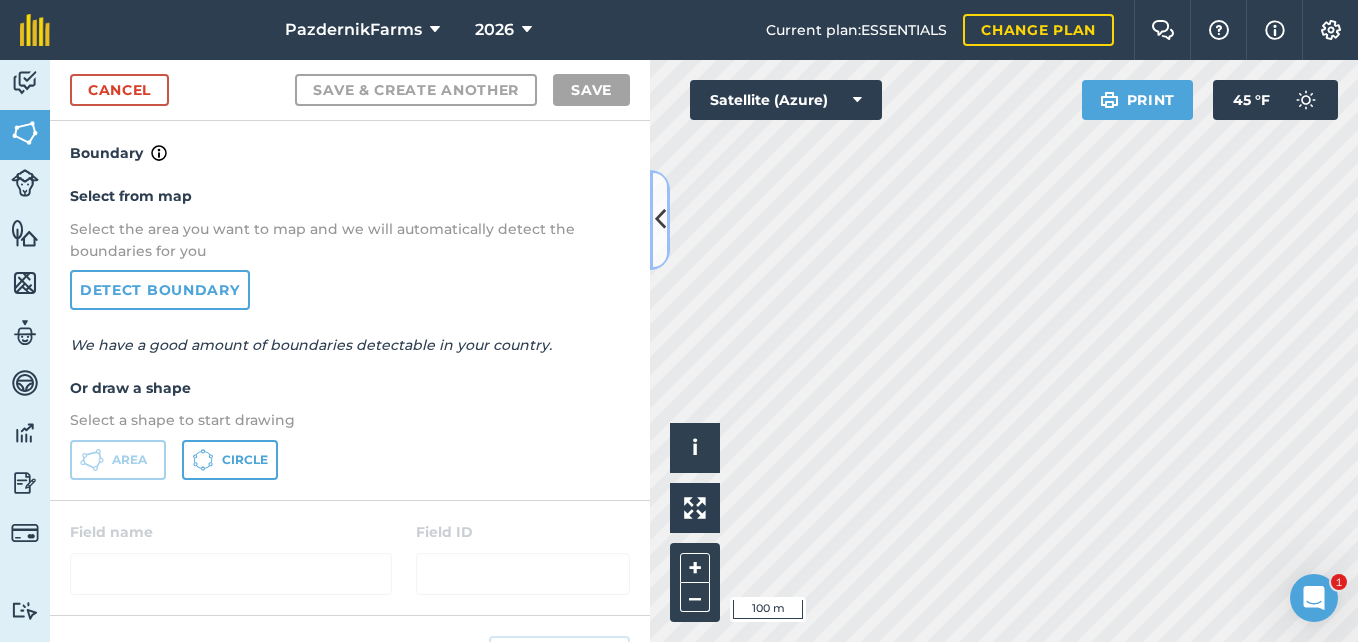 click at bounding box center (660, 220) 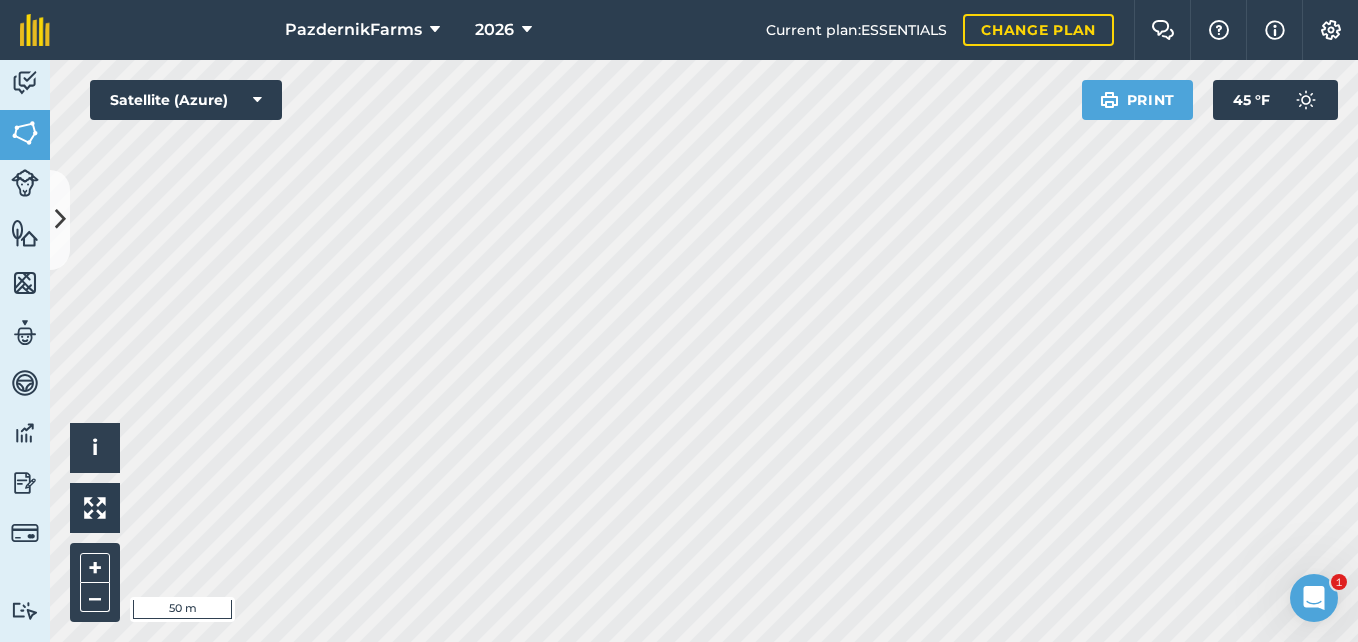 click on "PazdernikFarms 2026 Current plan :  ESSENTIALS   Change plan Farm Chat Help Info Settings PazdernikFarms  -  2026 Reproduced with the permission of  Microsoft Printed on  [DATE] Field usages No usage set BEANS: DRY CORN Pinto beans SOYBEANS SUGARBEET WHEAT Feature types Trees Water Activity Fields Livestock Features Maps Team Vehicles Data Reporting Billing Tutorials Tutorials Cancel Save & Create Another Save Boundary   Select from map Select the area you want to map and we will automatically detect the boundaries for you Detect boundary We have a good amount of boundaries detectable in your country. Or draw a shape Select a shape to start drawing Area Circle Field name Field ID Field usage   Create new -- Not set -- BEANS: DRY CORN Pinto beans SOYBEANS SUGARBEET WHEAT Click to start drawing i © 2025 TomTom, Microsoft 50 m + – Satellite (Azure) Print 45   ° F
1" at bounding box center [679, 321] 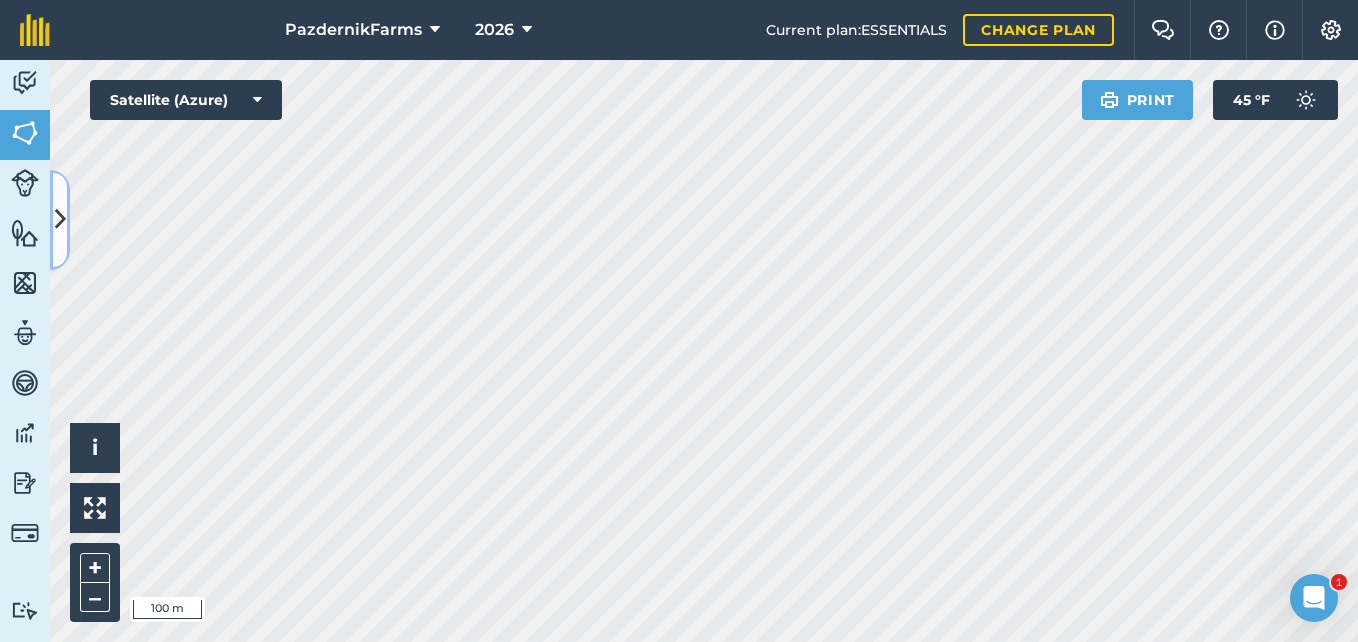 click at bounding box center (60, 219) 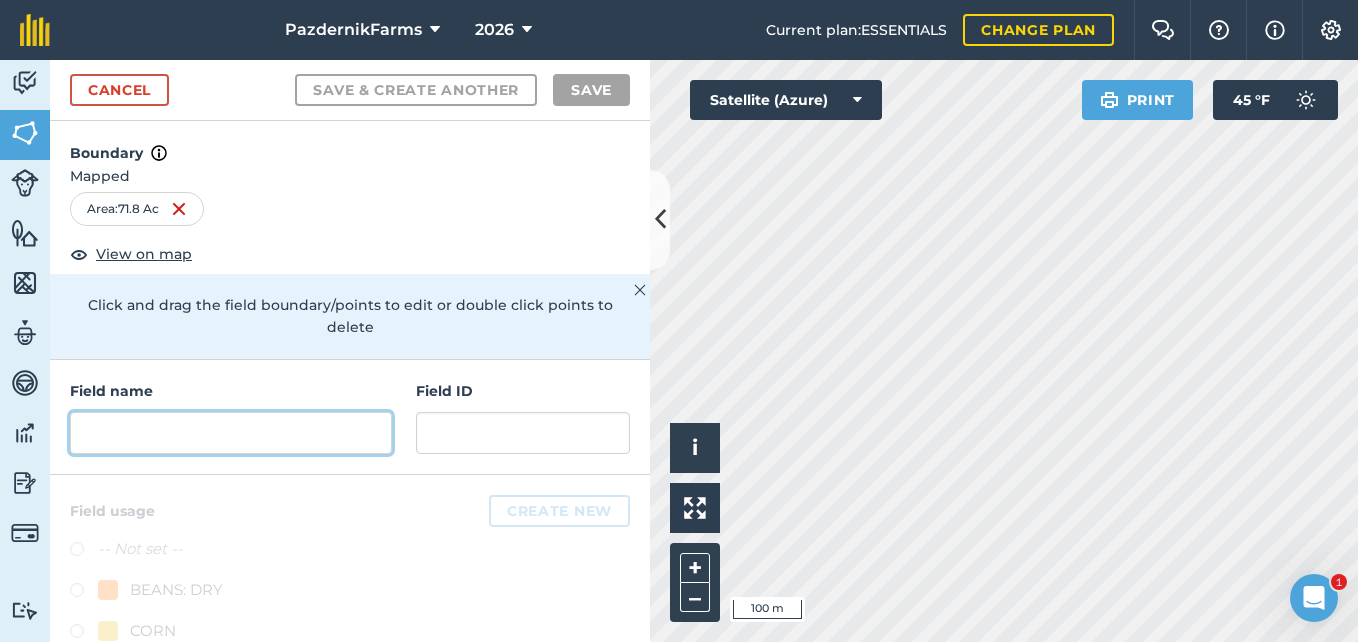 click at bounding box center [231, 433] 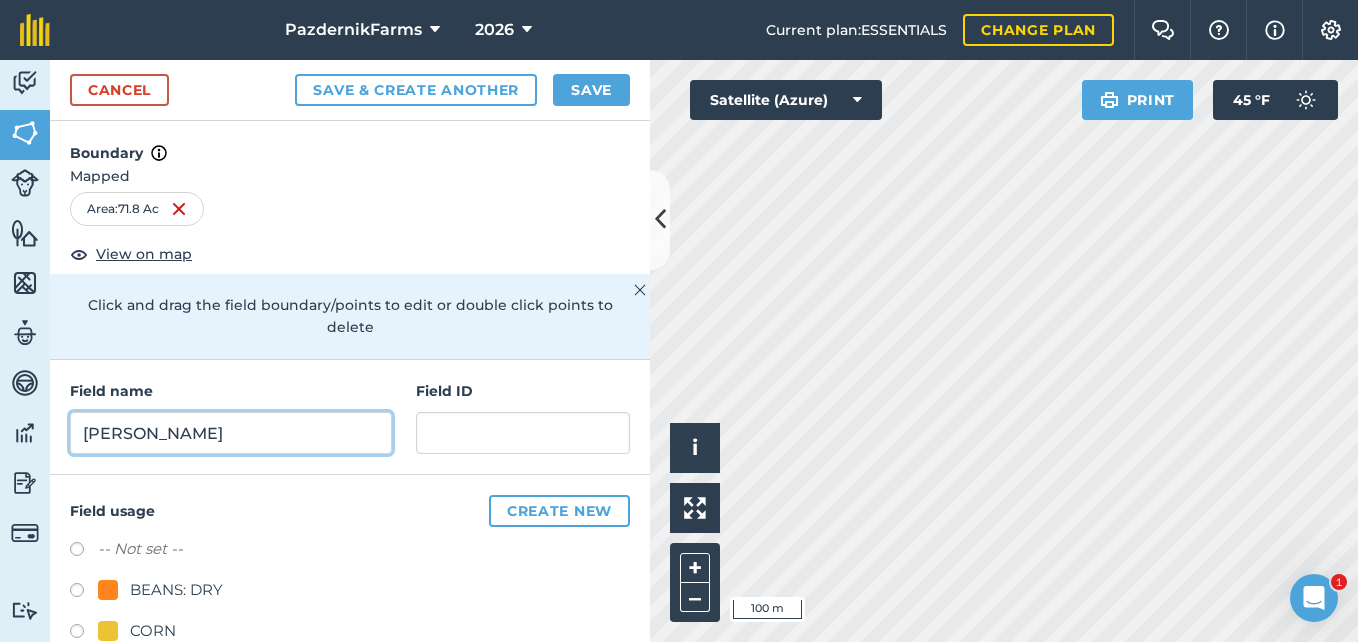 type on "[PERSON_NAME]" 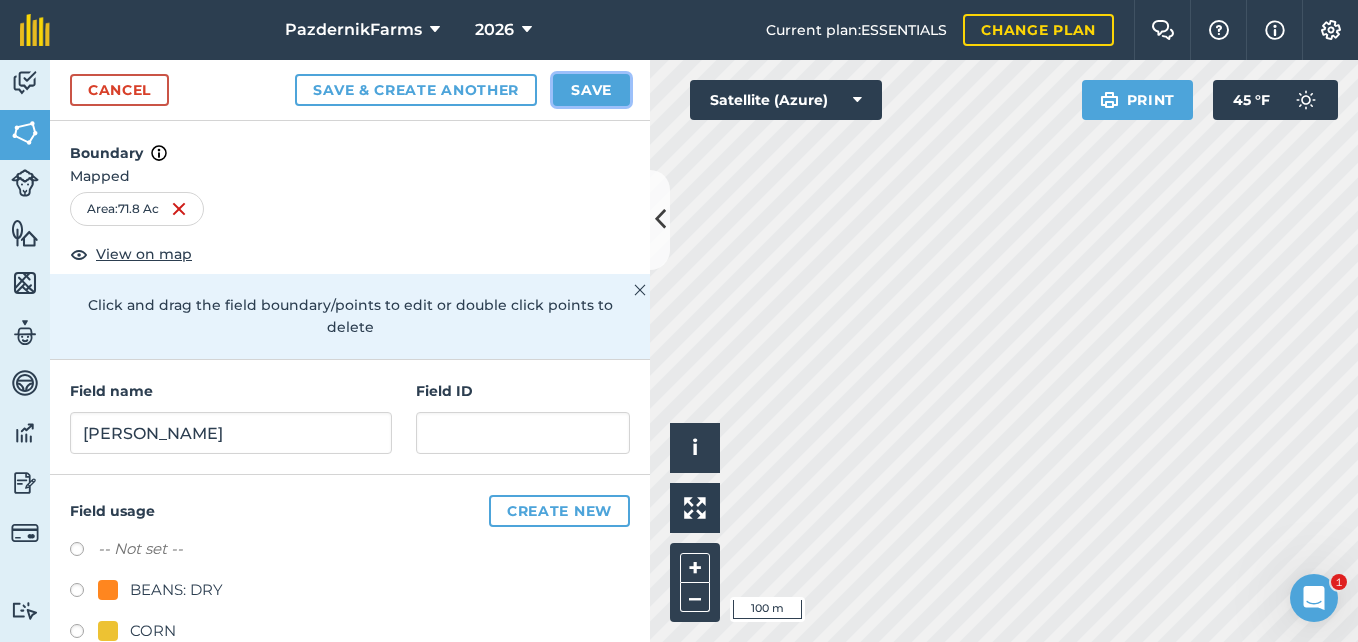 click on "Save" at bounding box center [591, 90] 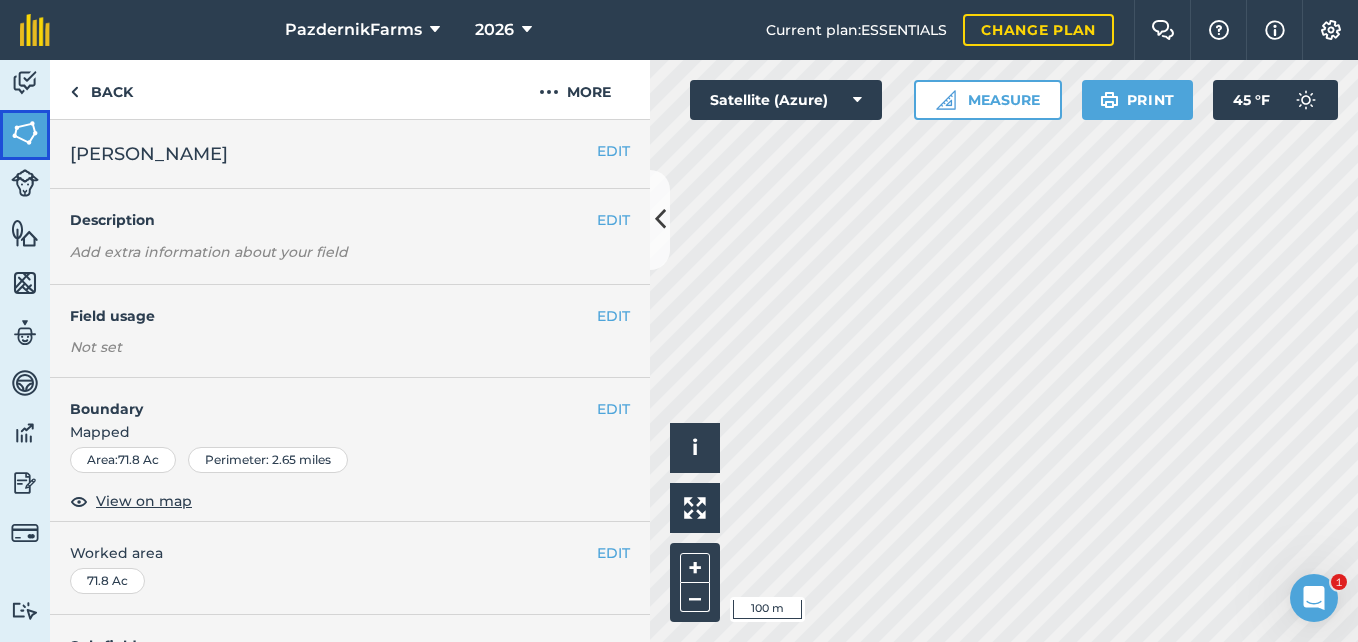 click at bounding box center [25, 133] 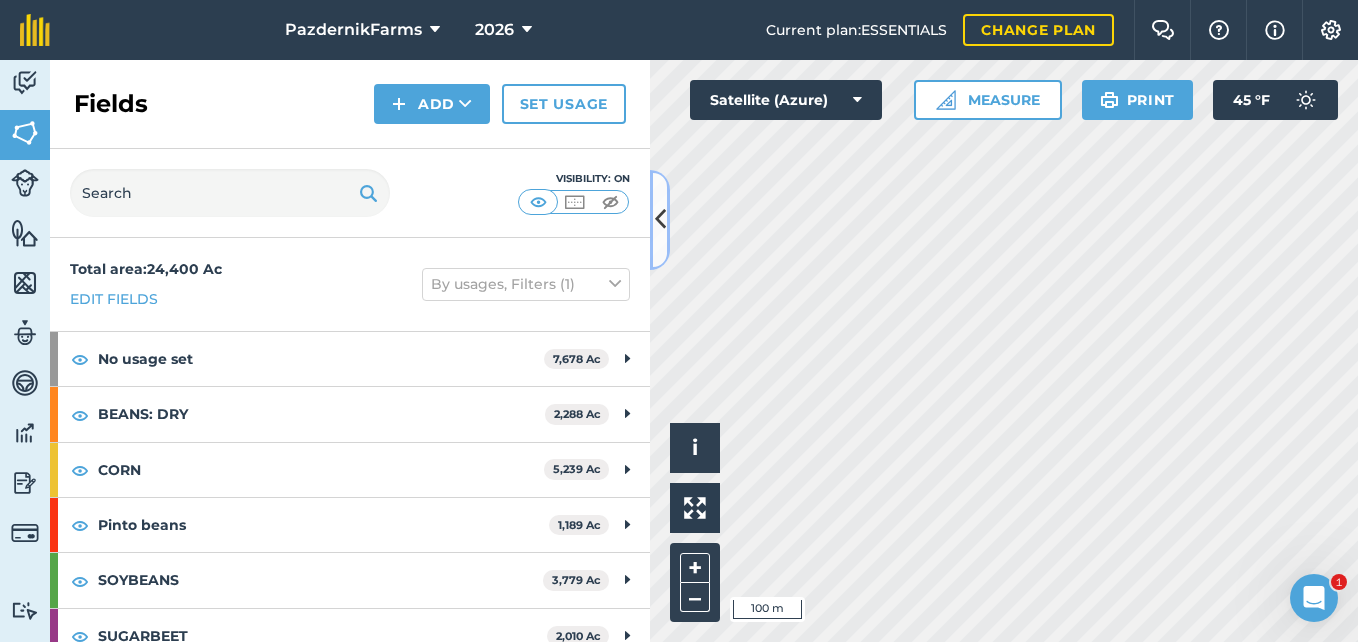 click at bounding box center (660, 219) 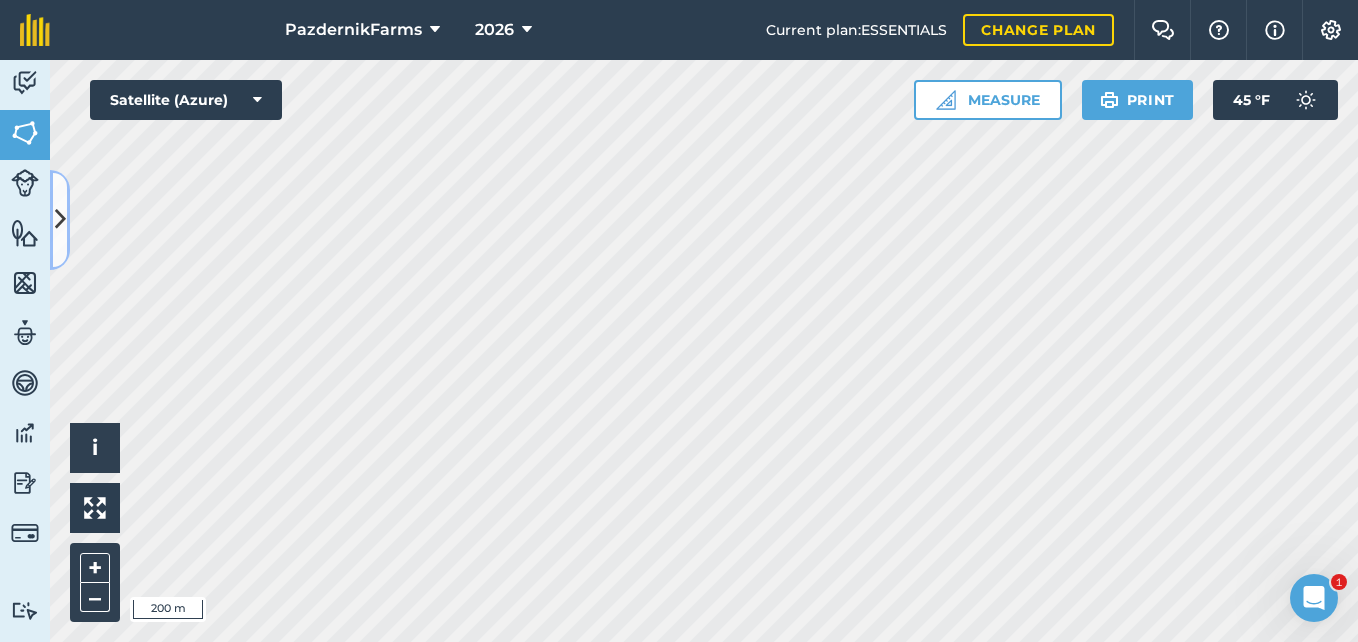 click at bounding box center [60, 219] 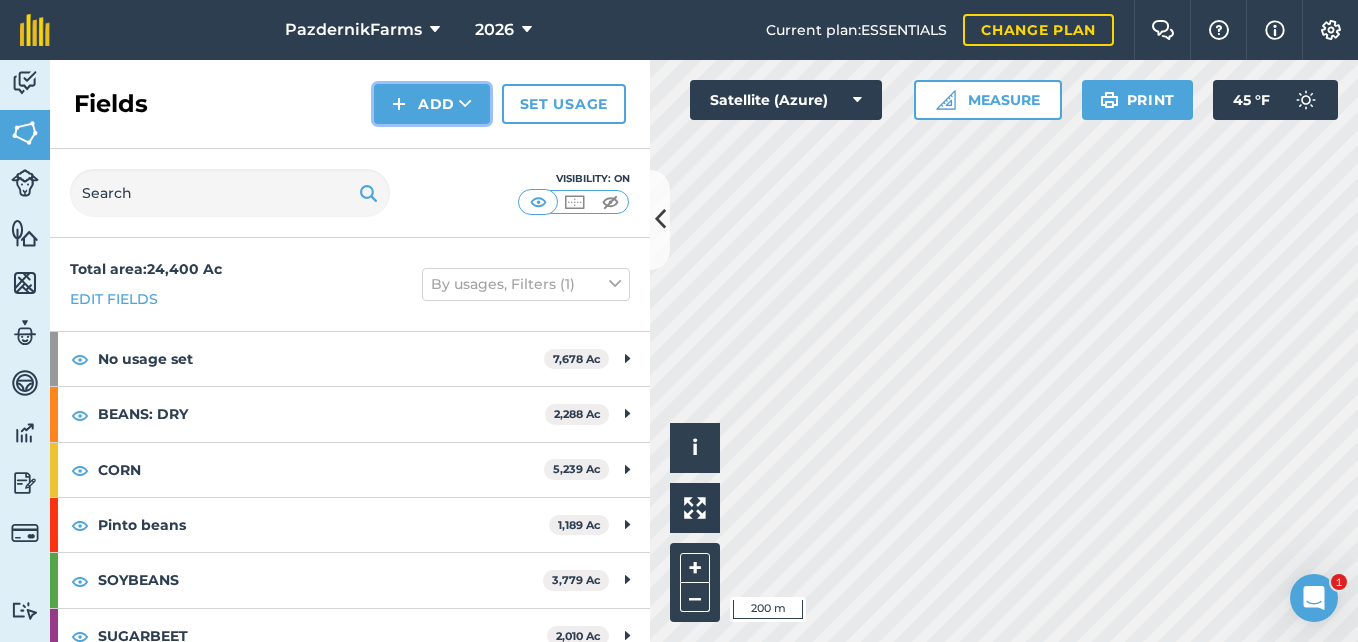 click on "Add" at bounding box center (432, 104) 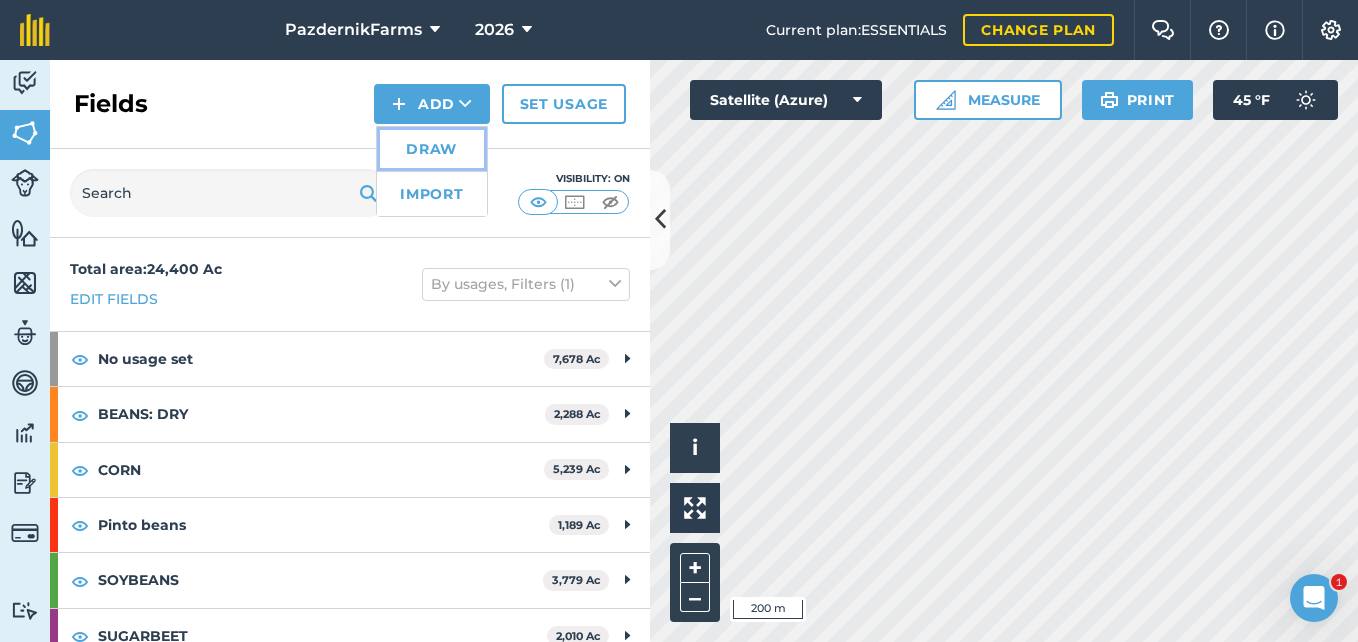 click on "Draw" at bounding box center (432, 149) 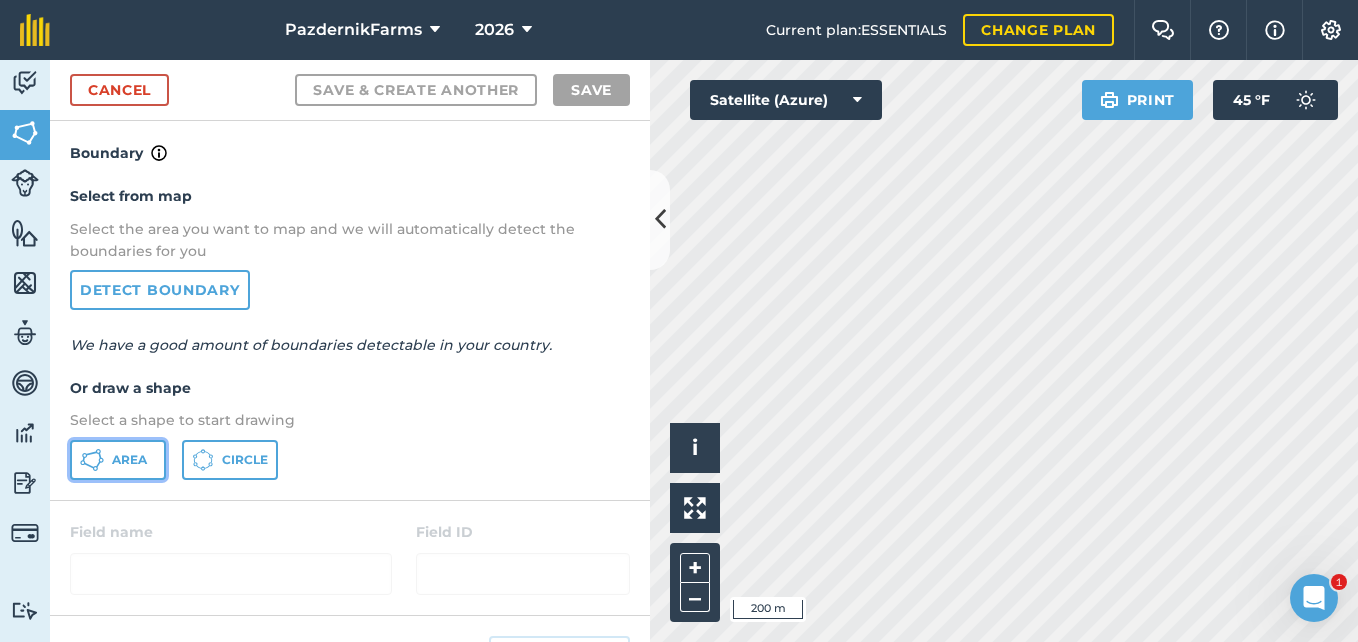 click on "Area" at bounding box center (118, 460) 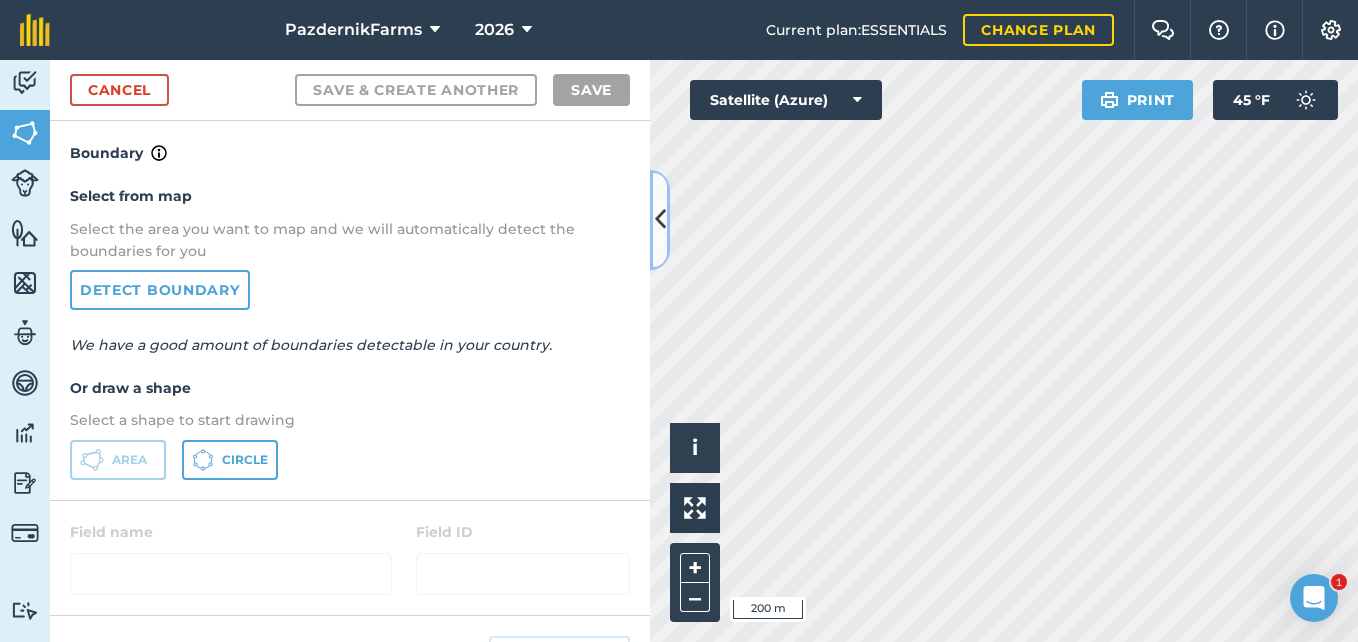 click at bounding box center (660, 219) 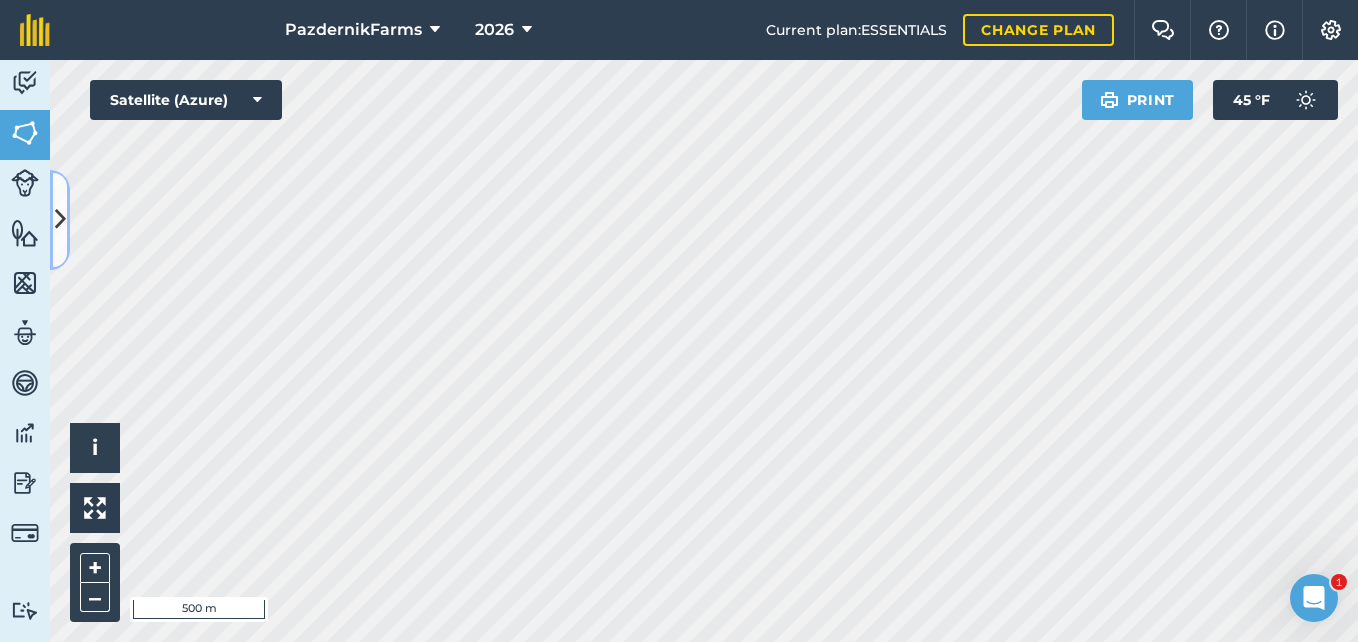 click at bounding box center [60, 220] 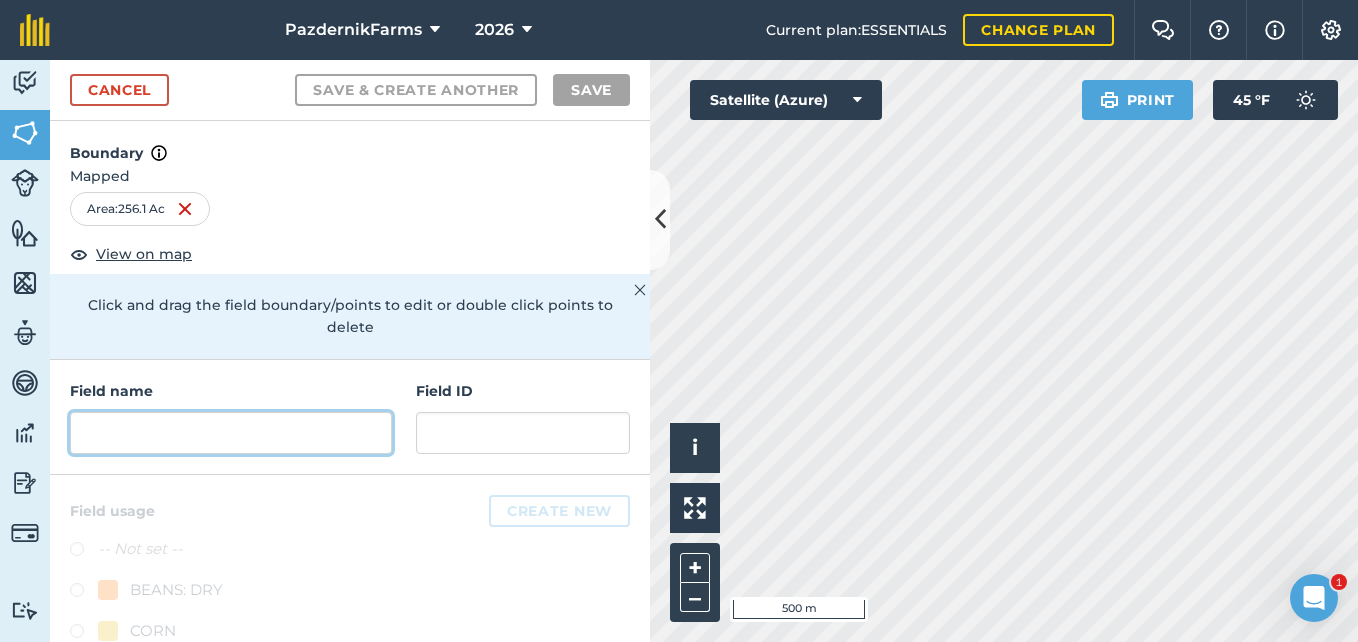 click at bounding box center [231, 433] 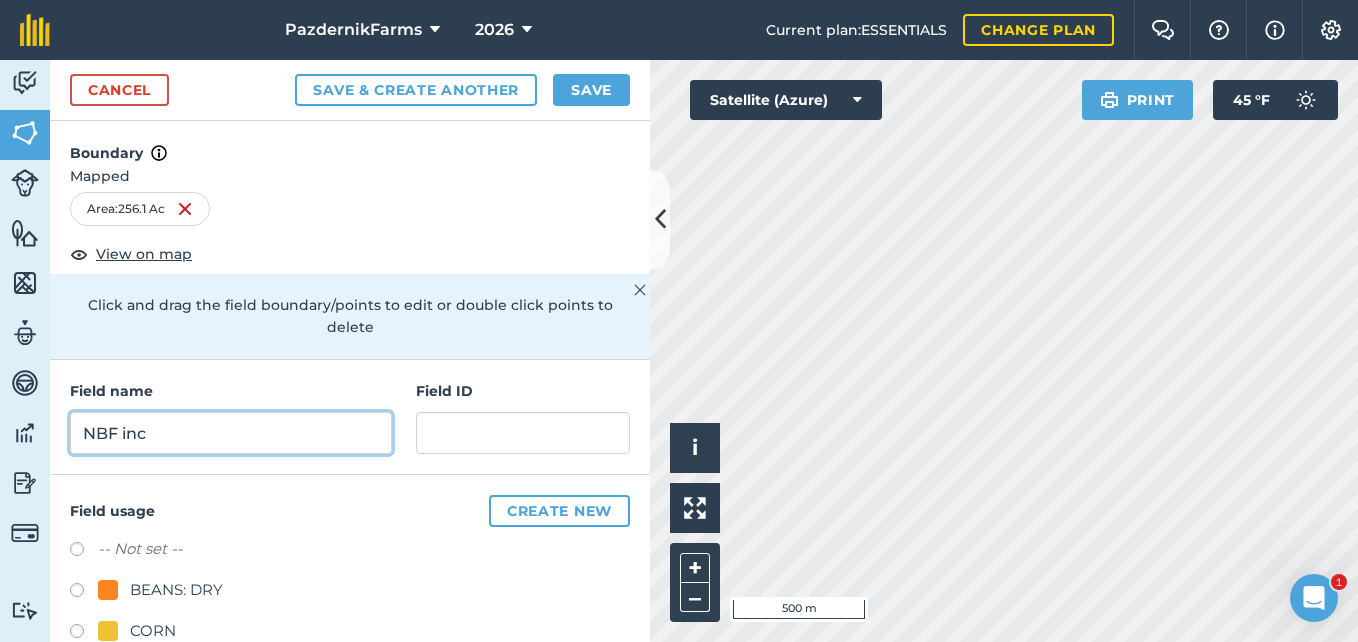type on "NBF inc" 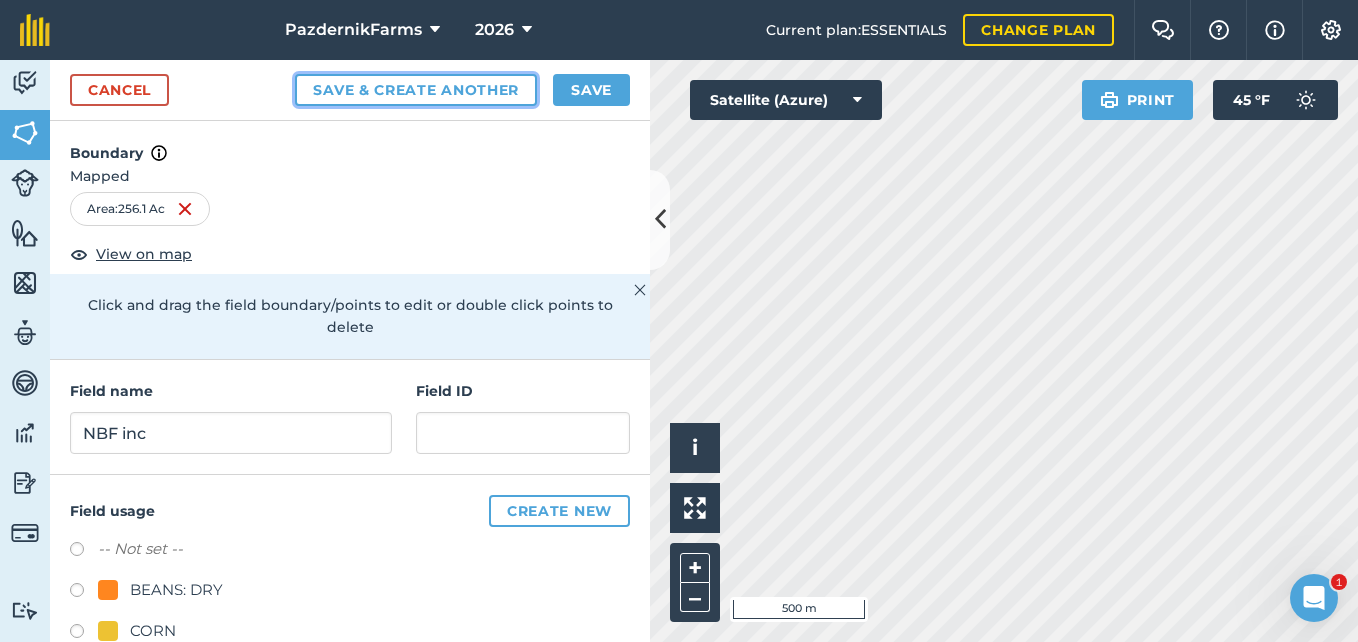 click on "Save & Create Another" at bounding box center (416, 90) 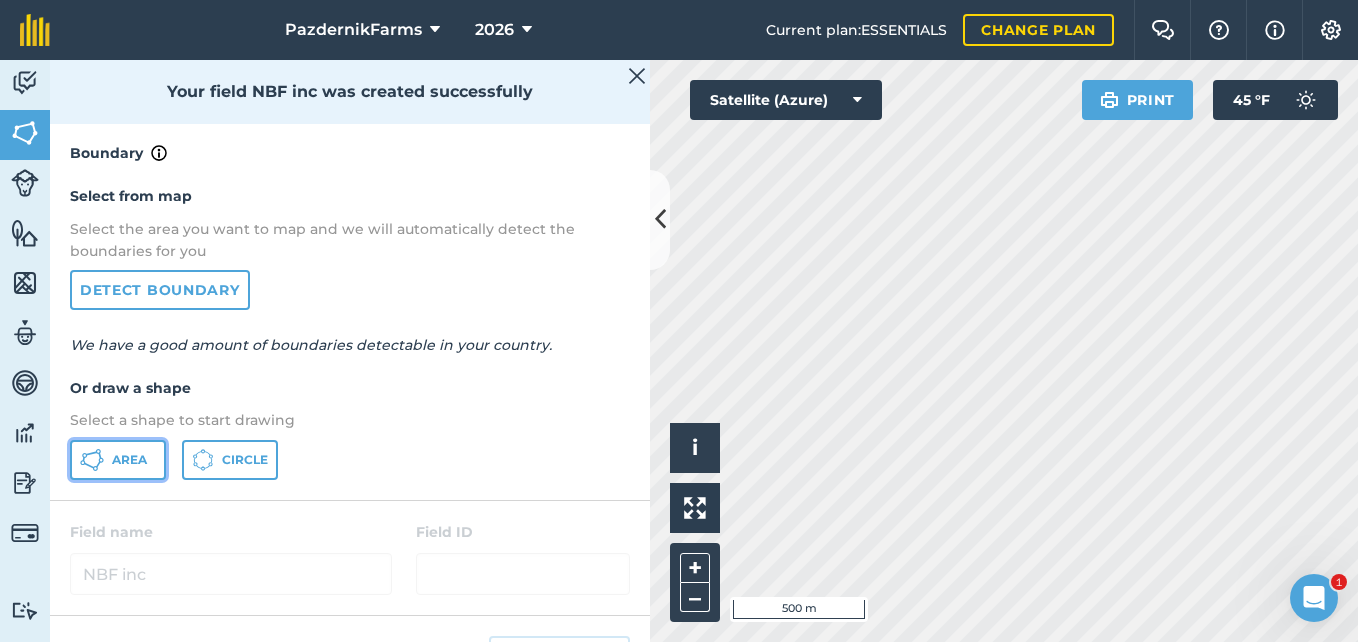 click on "Area" at bounding box center (129, 460) 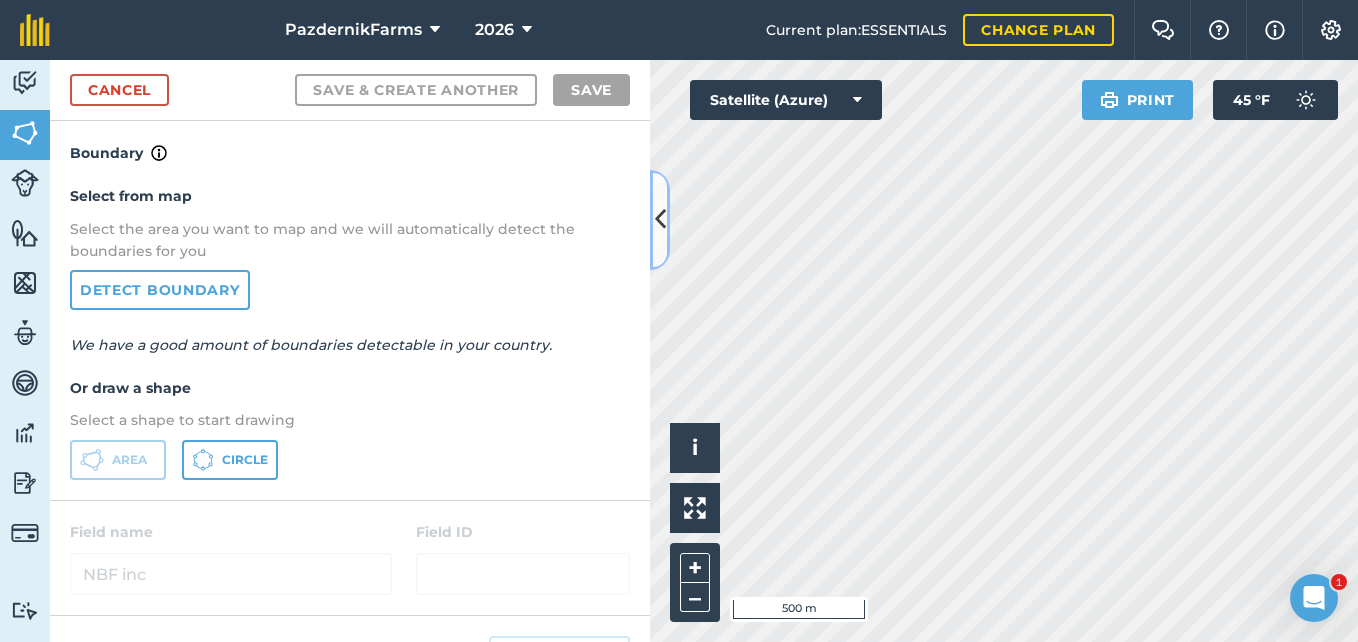 click at bounding box center [660, 219] 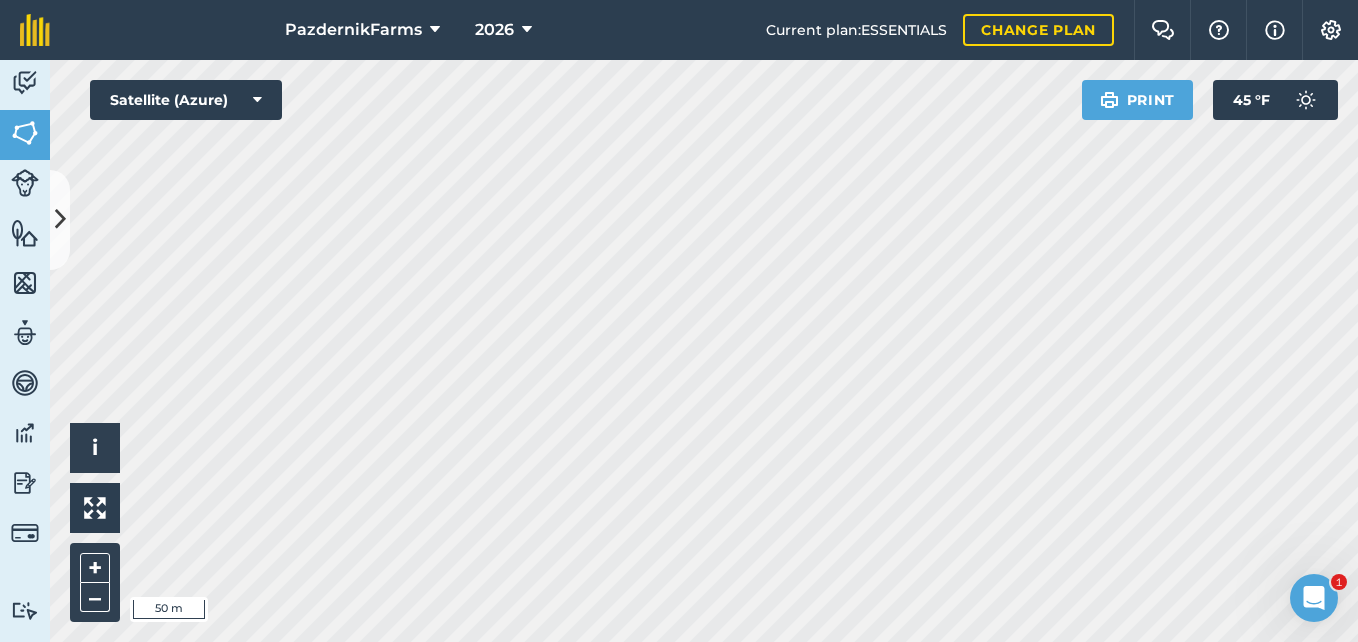 click on "PazdernikFarms 2026 Current plan :  ESSENTIALS   Change plan Farm Chat Help Info Settings PazdernikFarms  -  2026 Reproduced with the permission of  Microsoft Printed on  [DATE] Field usages No usage set BEANS: DRY CORN Pinto beans SOYBEANS SUGARBEET WHEAT Feature types Trees Water Activity Fields Livestock Features Maps Team Vehicles Data Reporting Billing Tutorials Tutorials Cancel Save & Create Another Save Boundary   Select from map Select the area you want to map and we will automatically detect the boundaries for you Detect boundary We have a good amount of boundaries detectable in your country. Or draw a shape Select a shape to start drawing Area Circle Field name NBF inc Field ID Field usage   Create new -- Not set -- BEANS: DRY CORN Pinto beans SOYBEANS SUGARBEET WHEAT Click to start drawing i © 2025 TomTom, Microsoft 50 m + – Satellite (Azure) Print 45   ° F
1" at bounding box center [679, 321] 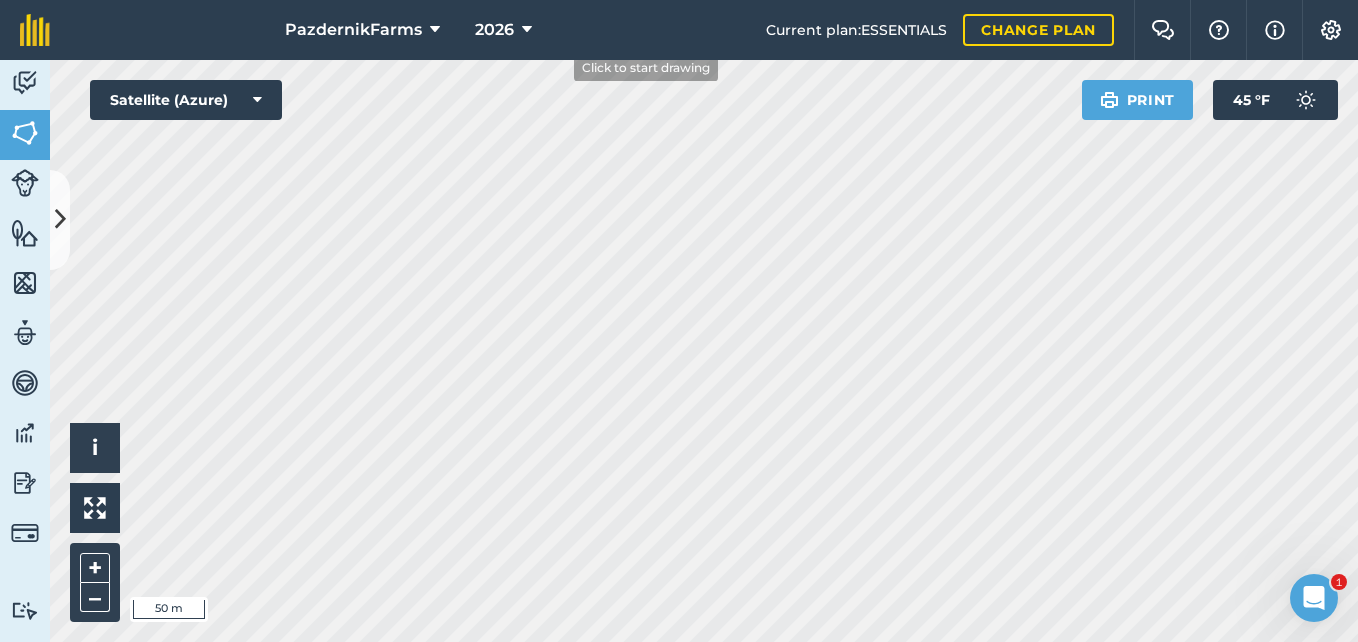 click on "PazdernikFarms 2026 Current plan :  ESSENTIALS   Change plan Farm Chat Help Info Settings PazdernikFarms  -  2026 Reproduced with the permission of  Microsoft Printed on  [DATE] Field usages No usage set BEANS: DRY CORN Pinto beans SOYBEANS SUGARBEET WHEAT Feature types Trees Water Activity Fields Livestock Features Maps Team Vehicles Data Reporting Billing Tutorials Tutorials Cancel Save & Create Another Save Boundary   Select from map Select the area you want to map and we will automatically detect the boundaries for you Detect boundary We have a good amount of boundaries detectable in your country. Or draw a shape Select a shape to start drawing Area Circle Field name NBF inc Field ID Field usage   Create new -- Not set -- BEANS: DRY CORN Pinto beans SOYBEANS SUGARBEET WHEAT Click to start drawing i © 2025 TomTom, Microsoft 50 m + – Satellite (Azure) Print 45   ° F" at bounding box center [679, 321] 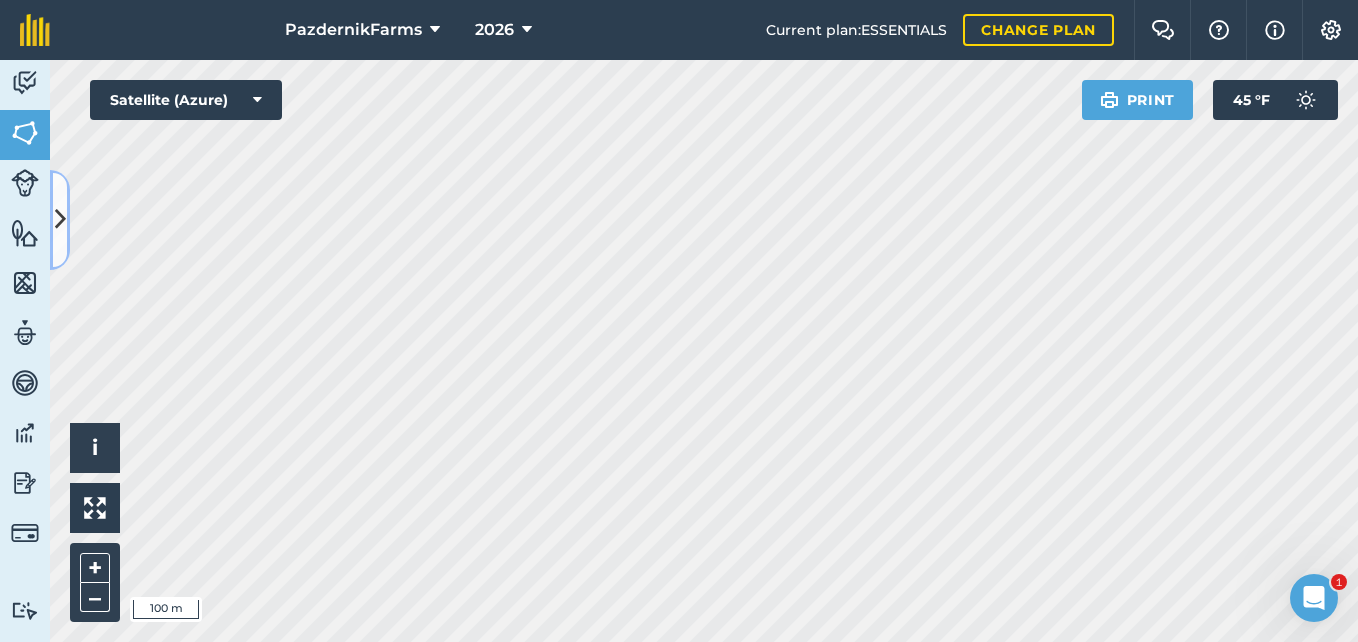click at bounding box center [60, 219] 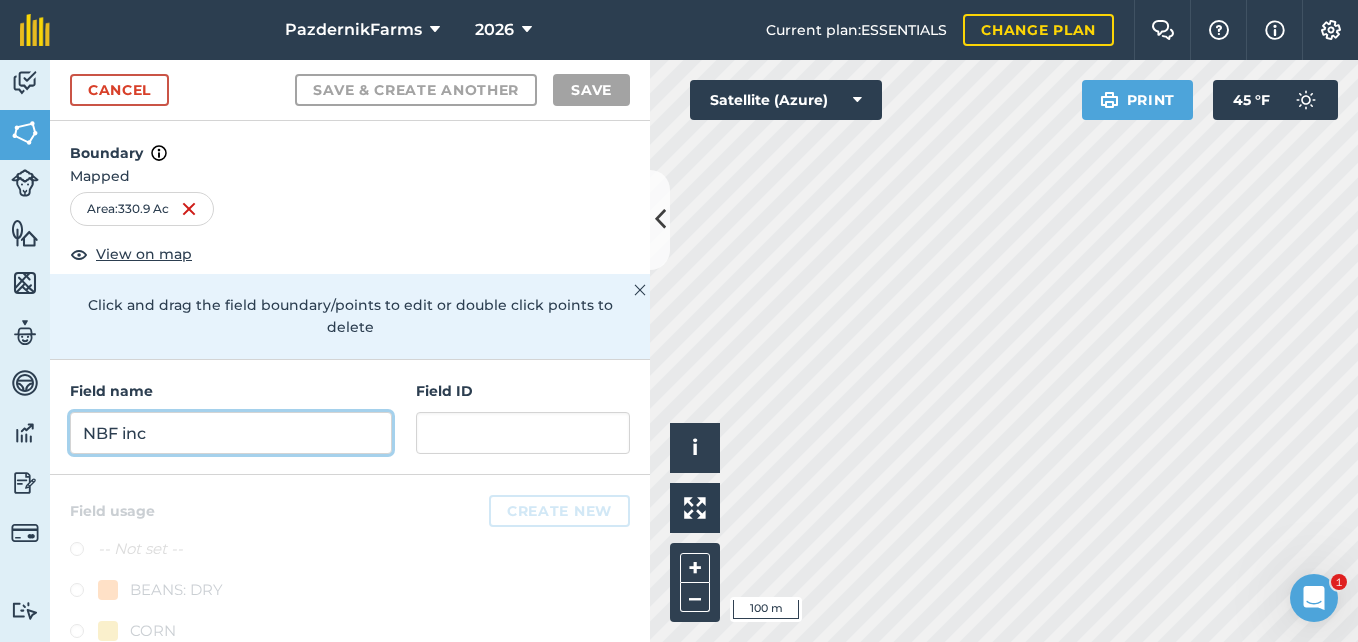 click on "NBF inc" at bounding box center (231, 433) 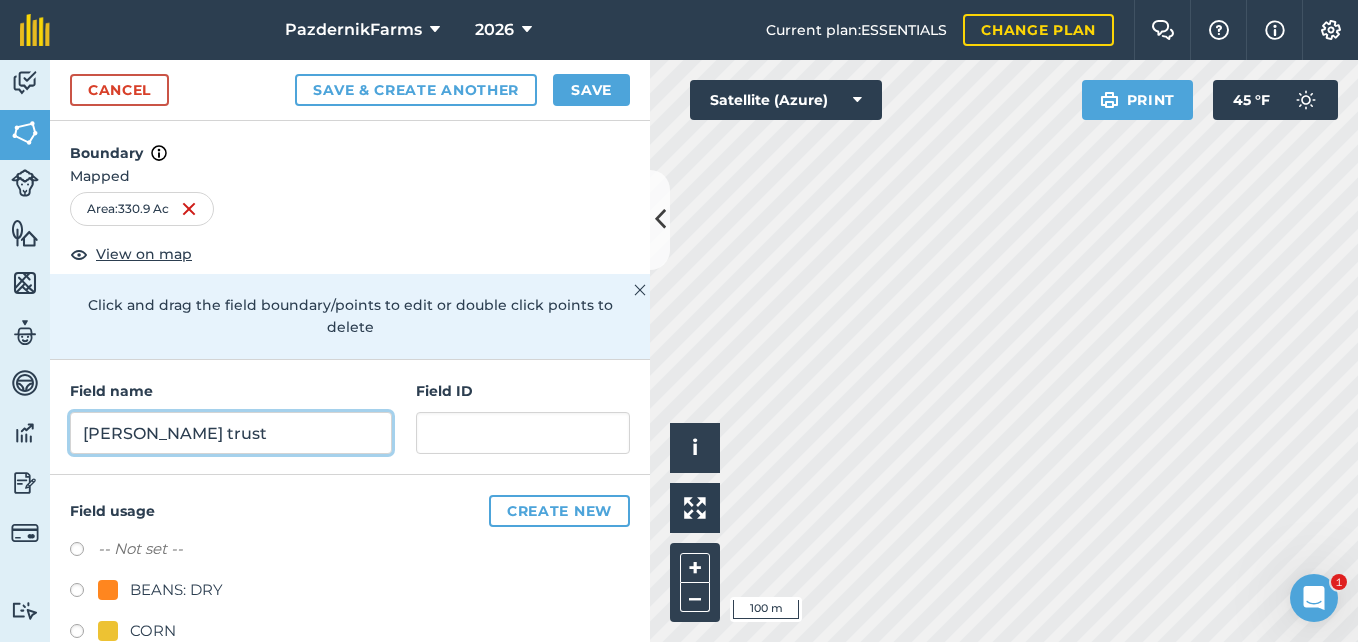 type on "[PERSON_NAME] trust" 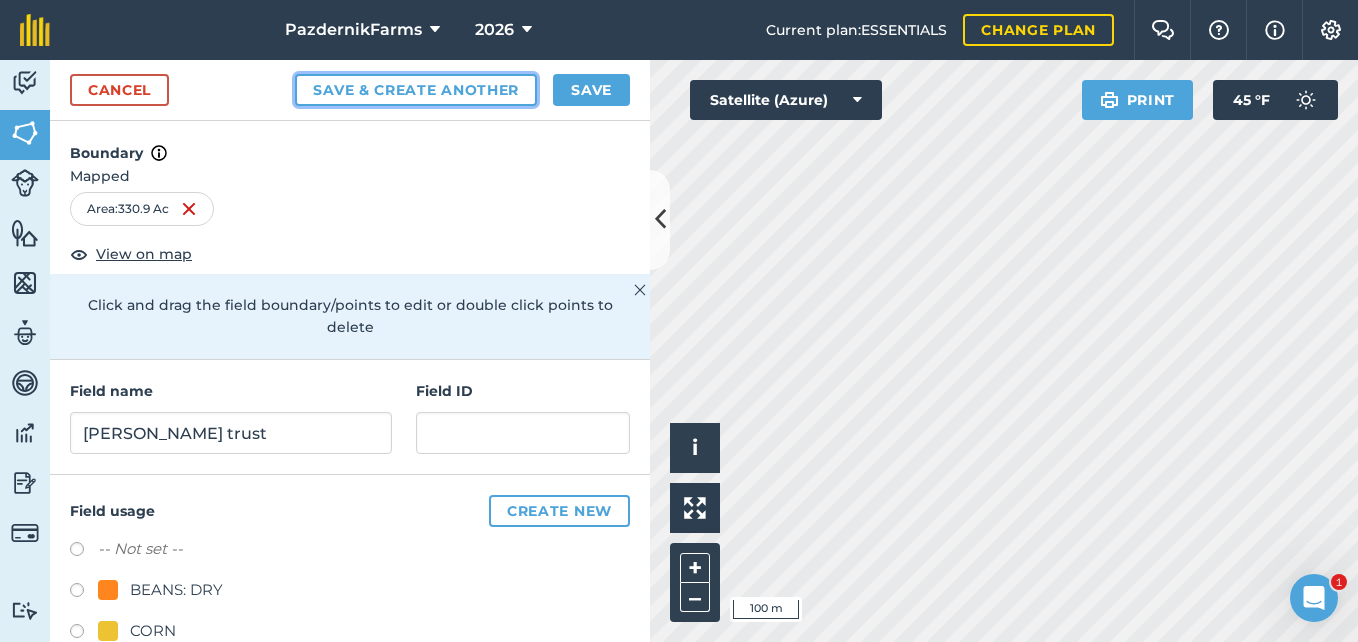 click on "Save & Create Another" at bounding box center (416, 90) 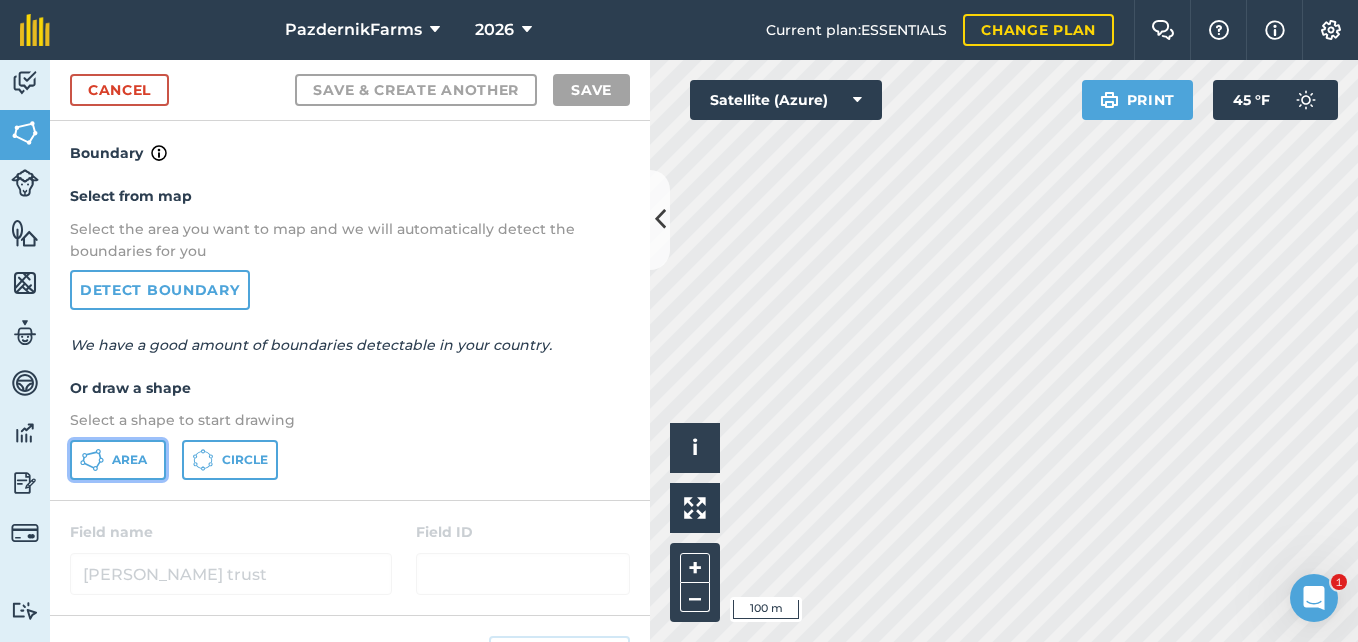 click on "Area" at bounding box center [129, 460] 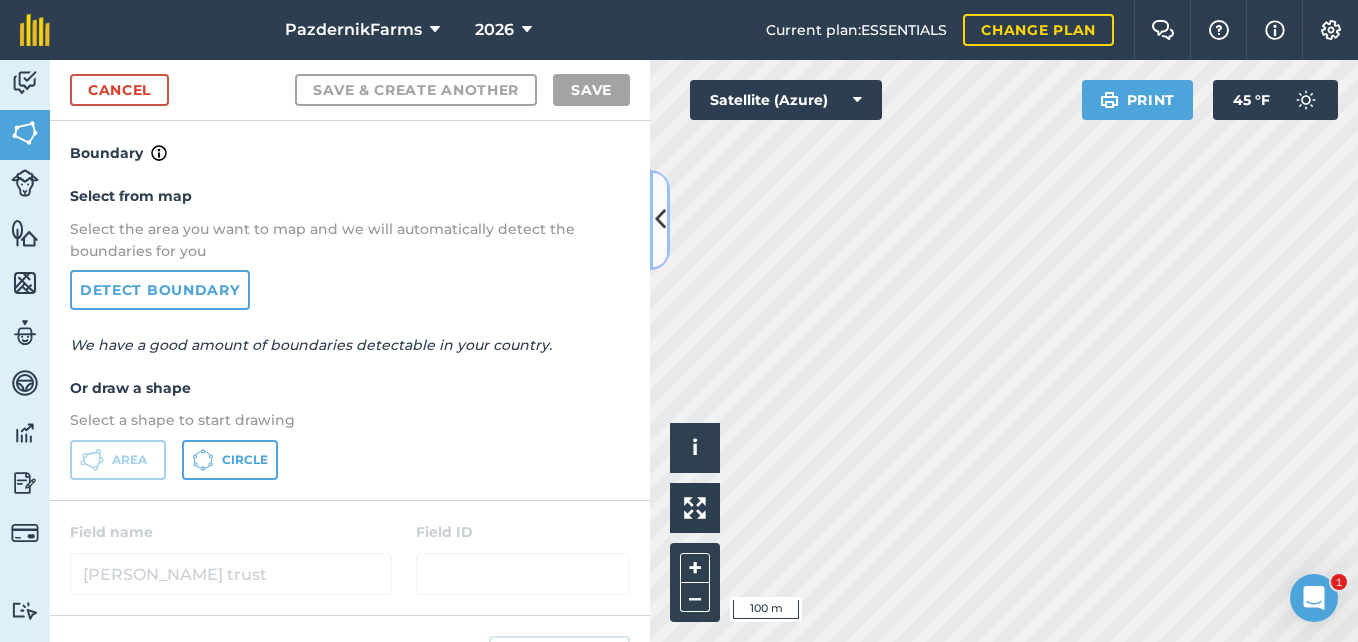 click at bounding box center (660, 219) 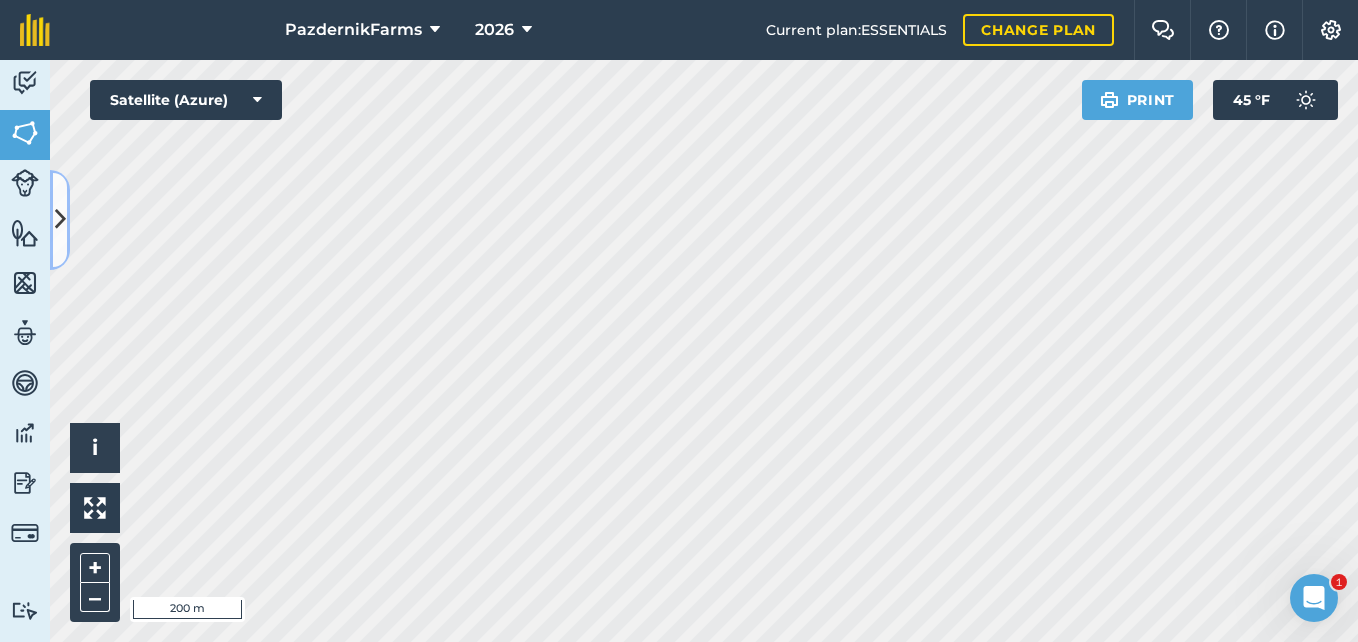 click at bounding box center [60, 219] 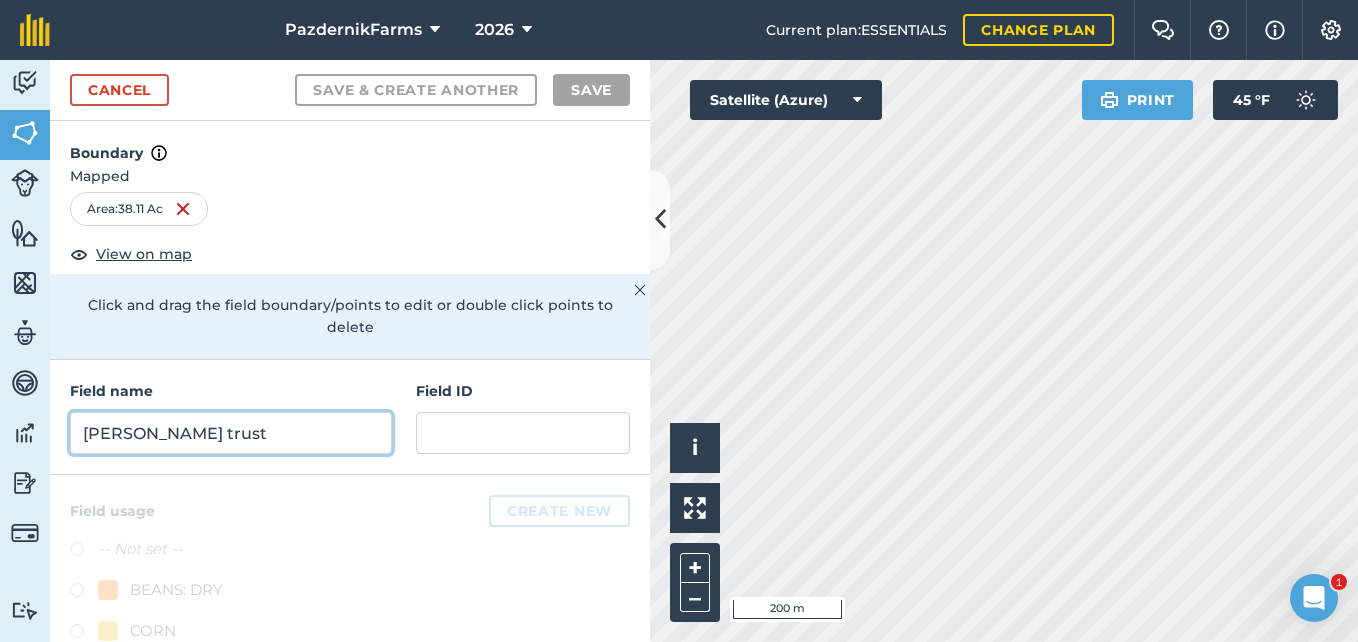 click on "[PERSON_NAME] trust" at bounding box center [231, 433] 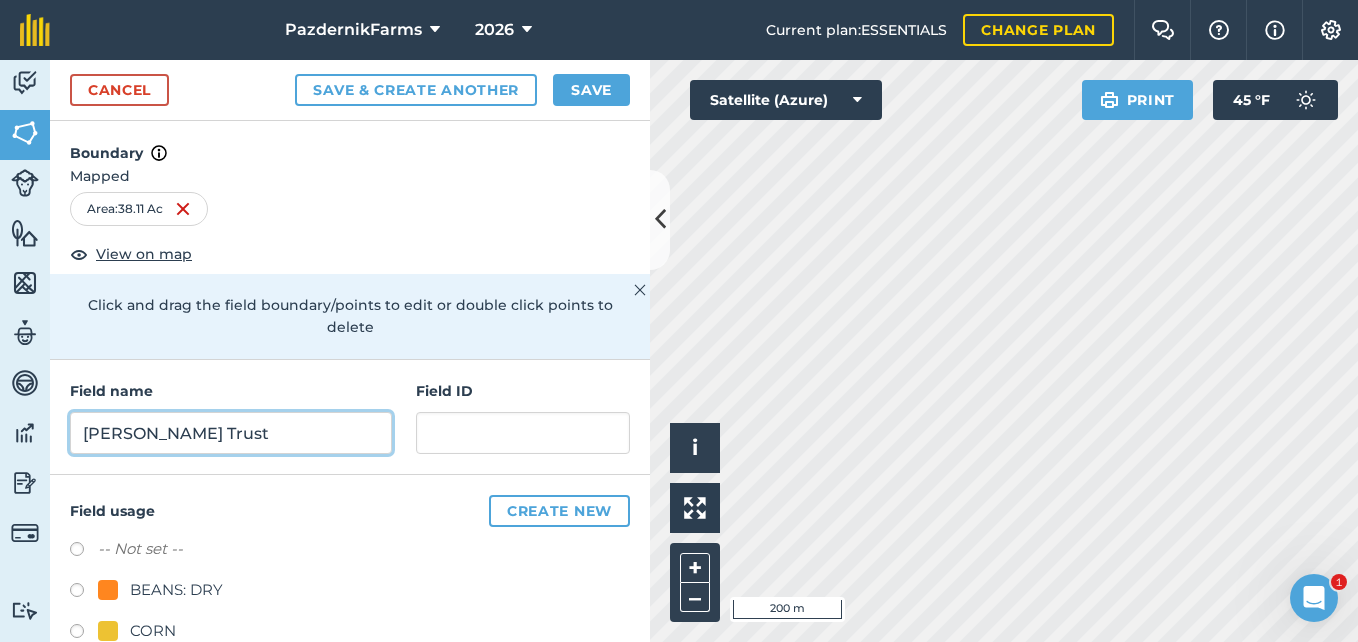 type on "[PERSON_NAME] Trust" 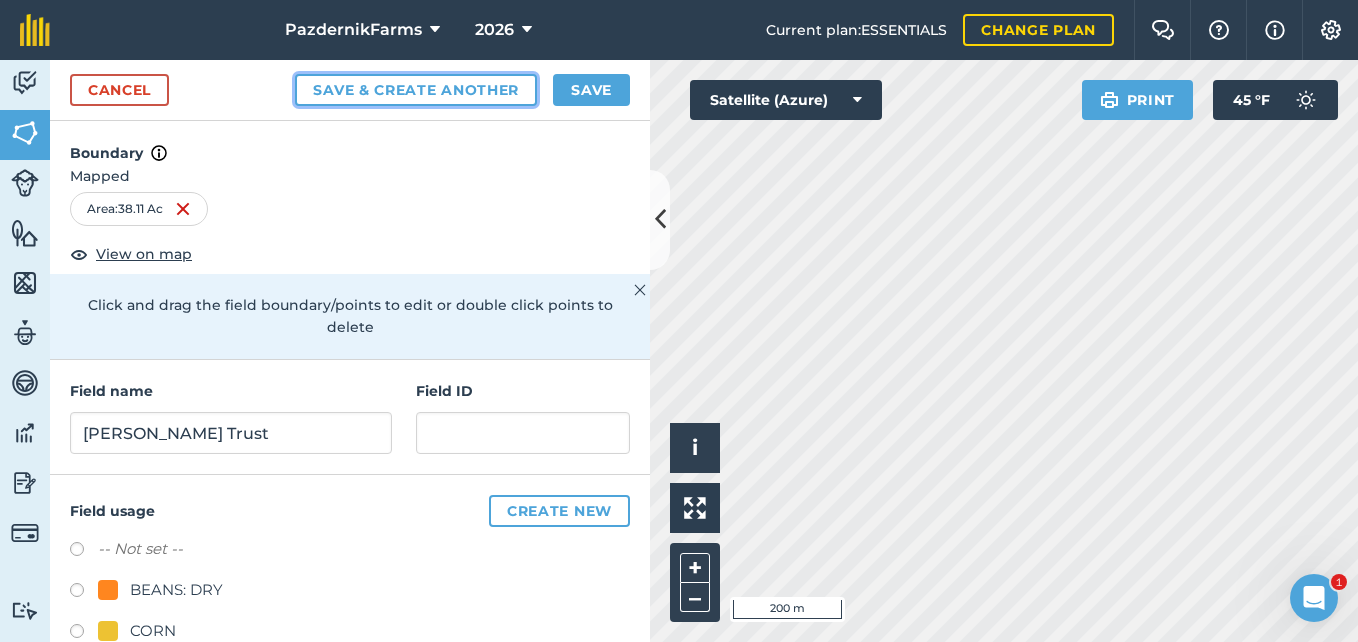 click on "Save & Create Another" at bounding box center [416, 90] 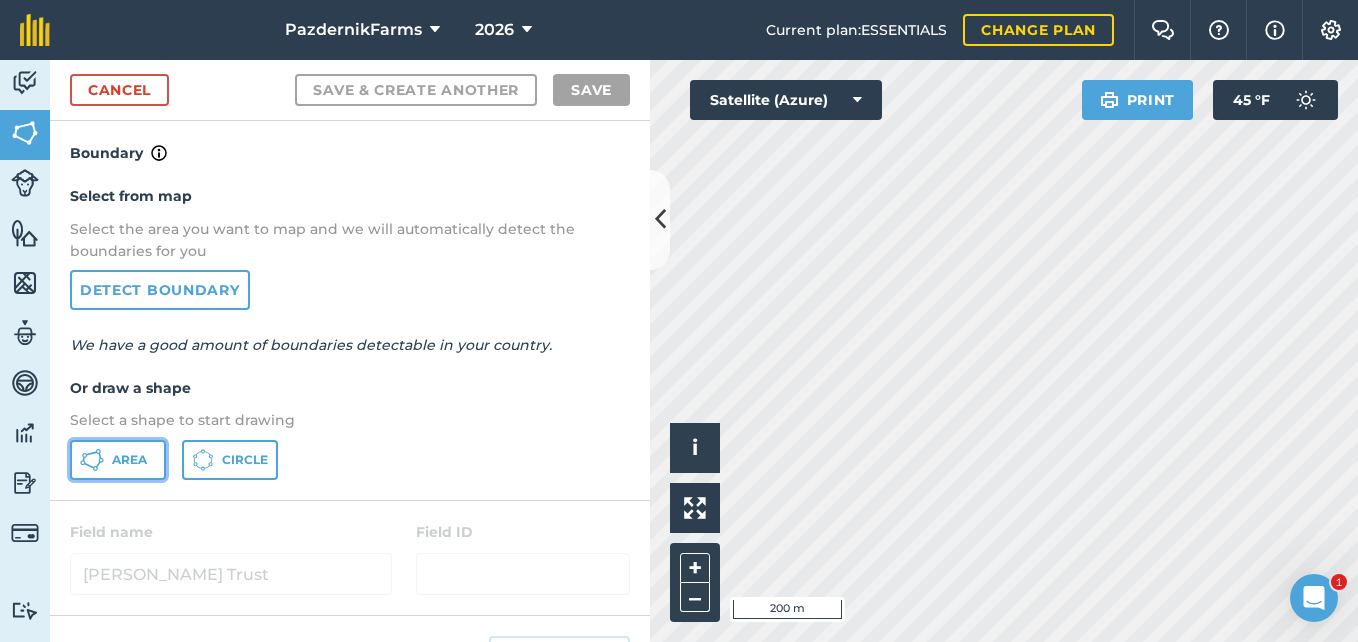 click on "Area" at bounding box center (118, 460) 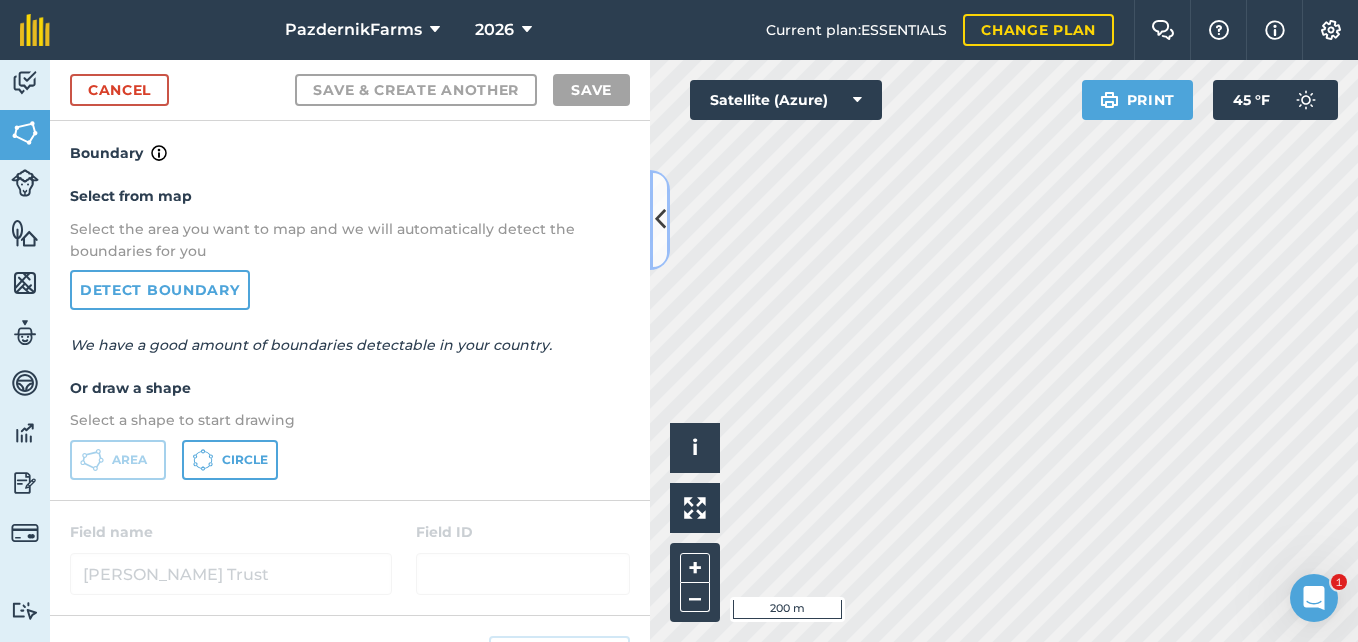 click at bounding box center [660, 219] 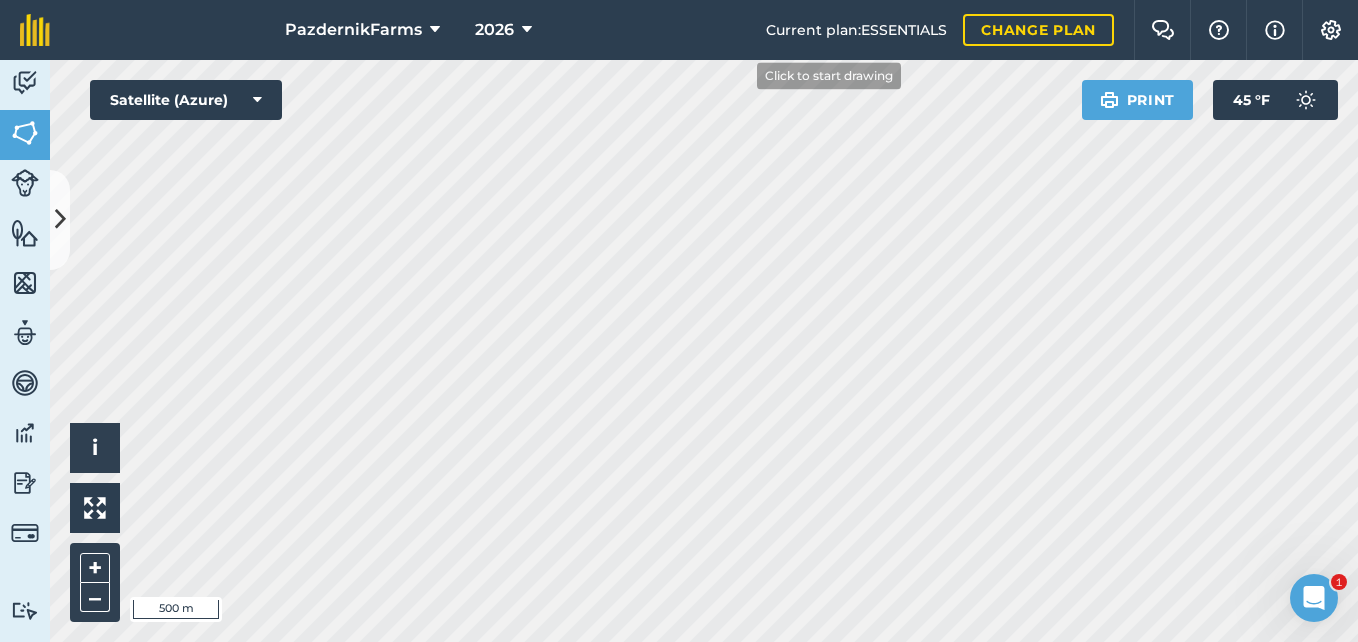 click on "PazdernikFarms 2026 Current plan :  ESSENTIALS   Change plan Farm Chat Help Info Settings PazdernikFarms  -  2026 Reproduced with the permission of  Microsoft Printed on  [DATE] Field usages No usage set BEANS: DRY CORN Pinto beans SOYBEANS SUGARBEET WHEAT Feature types Trees Water Activity Fields Livestock Features Maps Team Vehicles Data Reporting Billing Tutorials Tutorials Cancel Save & Create Another Save Boundary   Select from map Select the area you want to map and we will automatically detect the boundaries for you Detect boundary We have a good amount of boundaries detectable in your country. Or draw a shape Select a shape to start drawing Area Circle Field name [PERSON_NAME] Trust Field ID Field usage   Create new -- Not set -- BEANS: DRY CORN Pinto beans SOYBEANS SUGARBEET WHEAT Click to start drawing i © 2025 TomTom, Microsoft 500 m + – Satellite (Azure) Print 45   ° F" at bounding box center (679, 321) 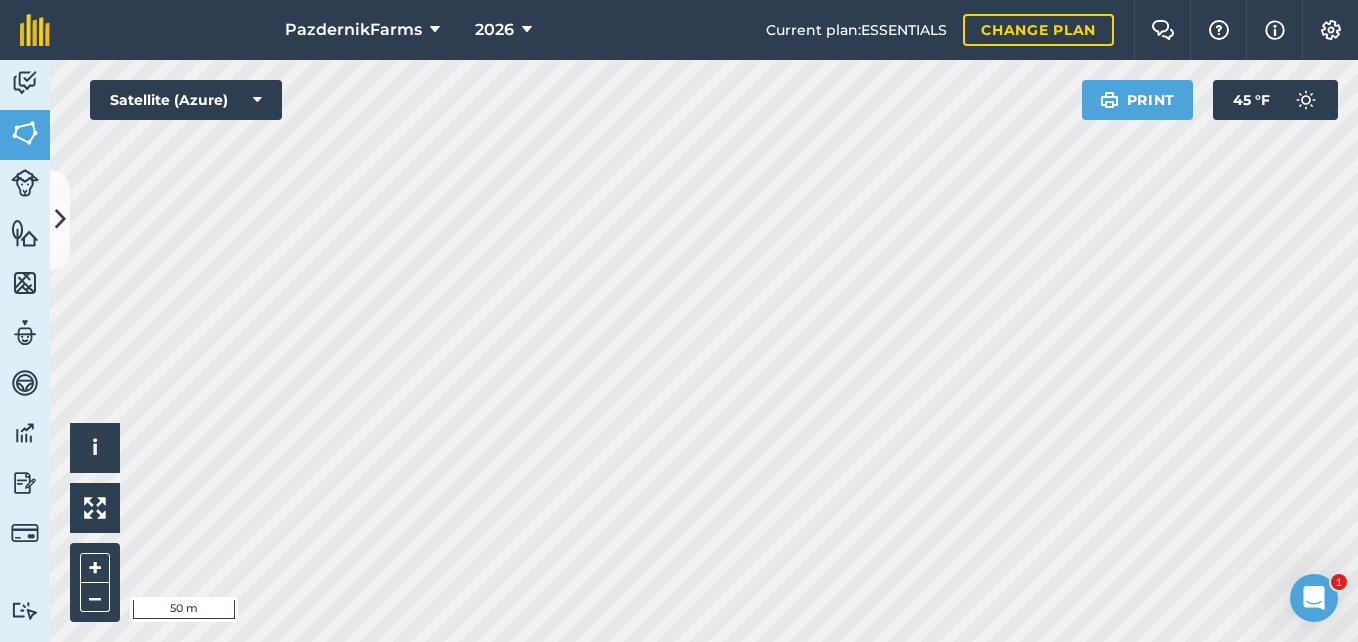 click on "PazdernikFarms 2026 Current plan :  ESSENTIALS   Change plan Farm Chat Help Info Settings PazdernikFarms  -  2026 Reproduced with the permission of  Microsoft Printed on  [DATE] Field usages No usage set BEANS: DRY CORN Pinto beans SOYBEANS SUGARBEET WHEAT Feature types Trees Water Activity Fields Livestock Features Maps Team Vehicles Data Reporting Billing Tutorials Tutorials Cancel Save & Create Another Save Boundary   Select from map Select the area you want to map and we will automatically detect the boundaries for you Detect boundary We have a good amount of boundaries detectable in your country. Or draw a shape Select a shape to start drawing Area Circle Field name [PERSON_NAME] Trust Field ID Field usage   Create new -- Not set -- BEANS: DRY CORN Pinto beans SOYBEANS SUGARBEET WHEAT Click to start drawing i © 2025 TomTom, Microsoft 50 m + – Satellite (Azure) Print 45   ° F
1" at bounding box center [679, 321] 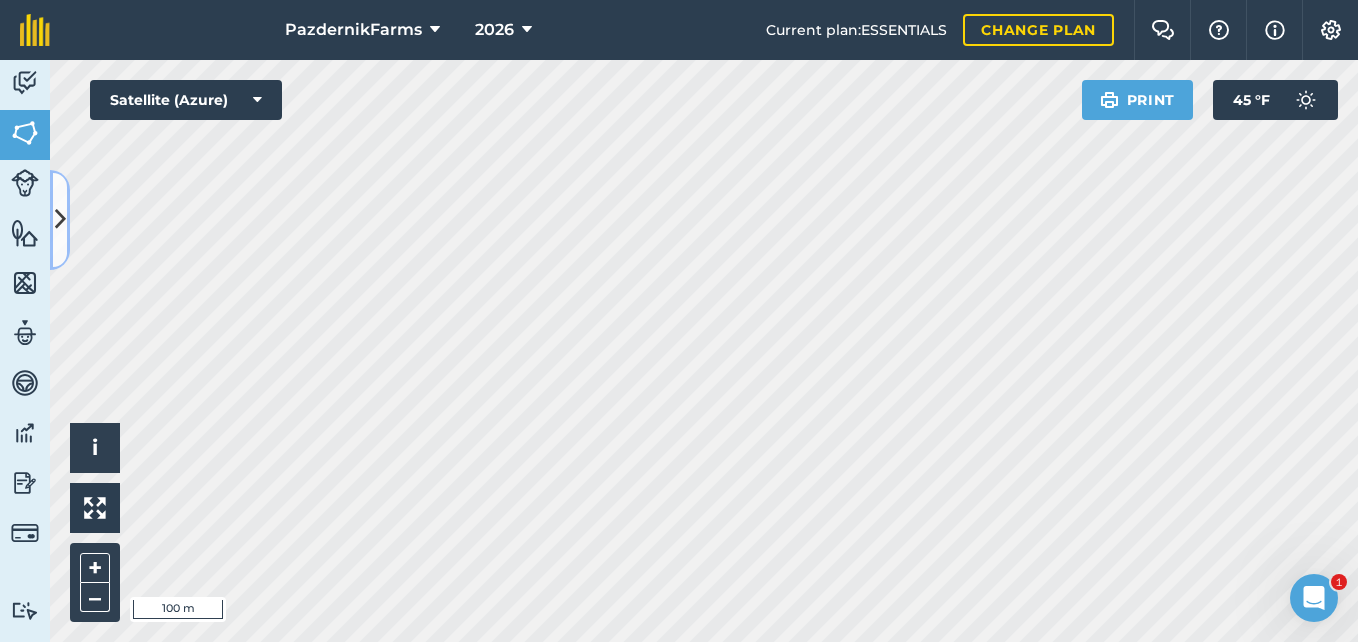 click at bounding box center [60, 220] 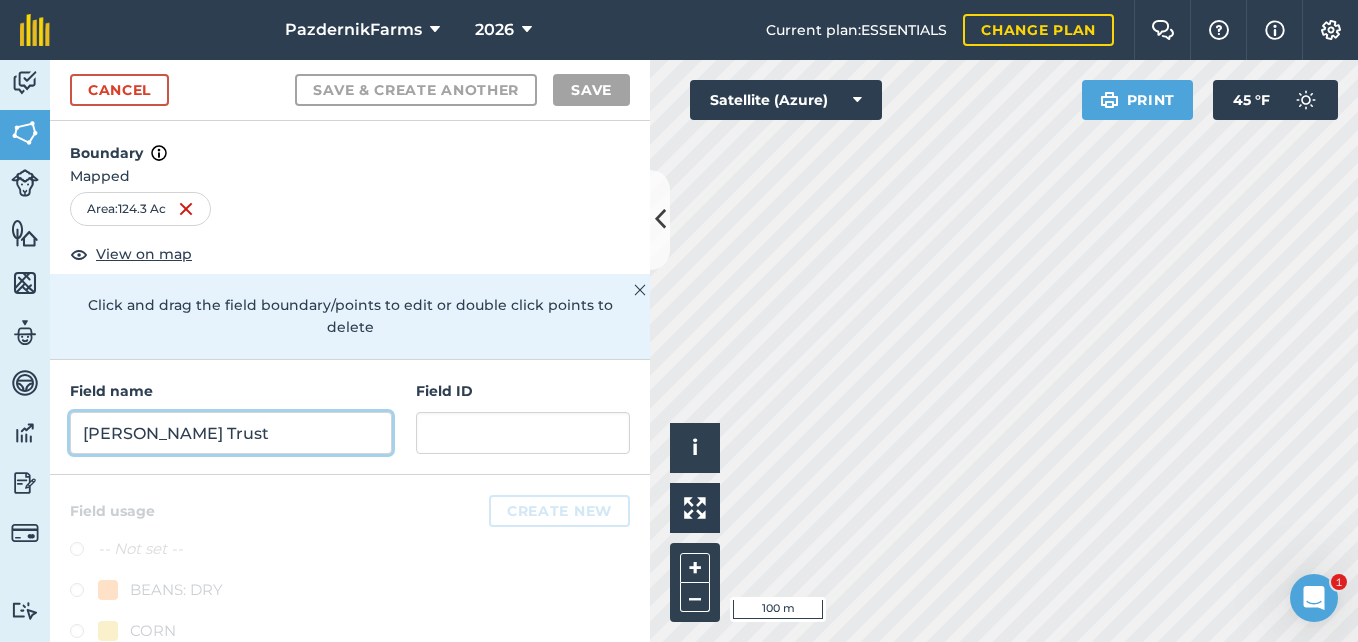 click on "[PERSON_NAME] Trust" at bounding box center (231, 433) 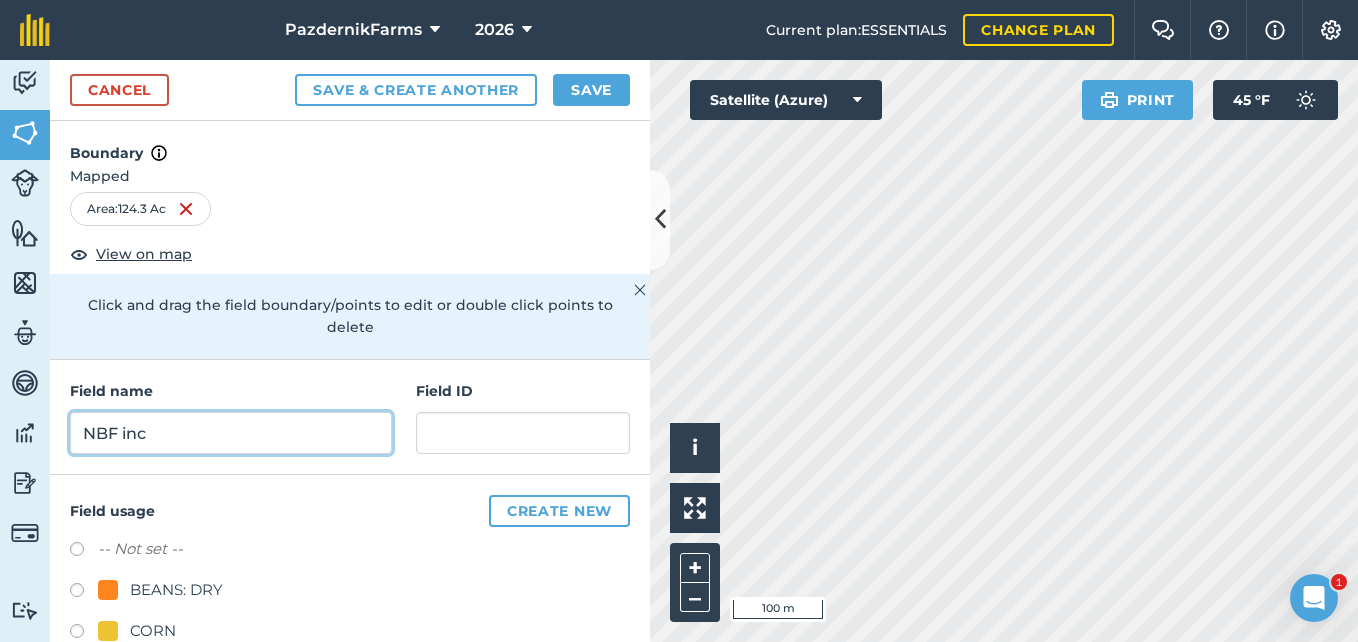type on "NBF inc" 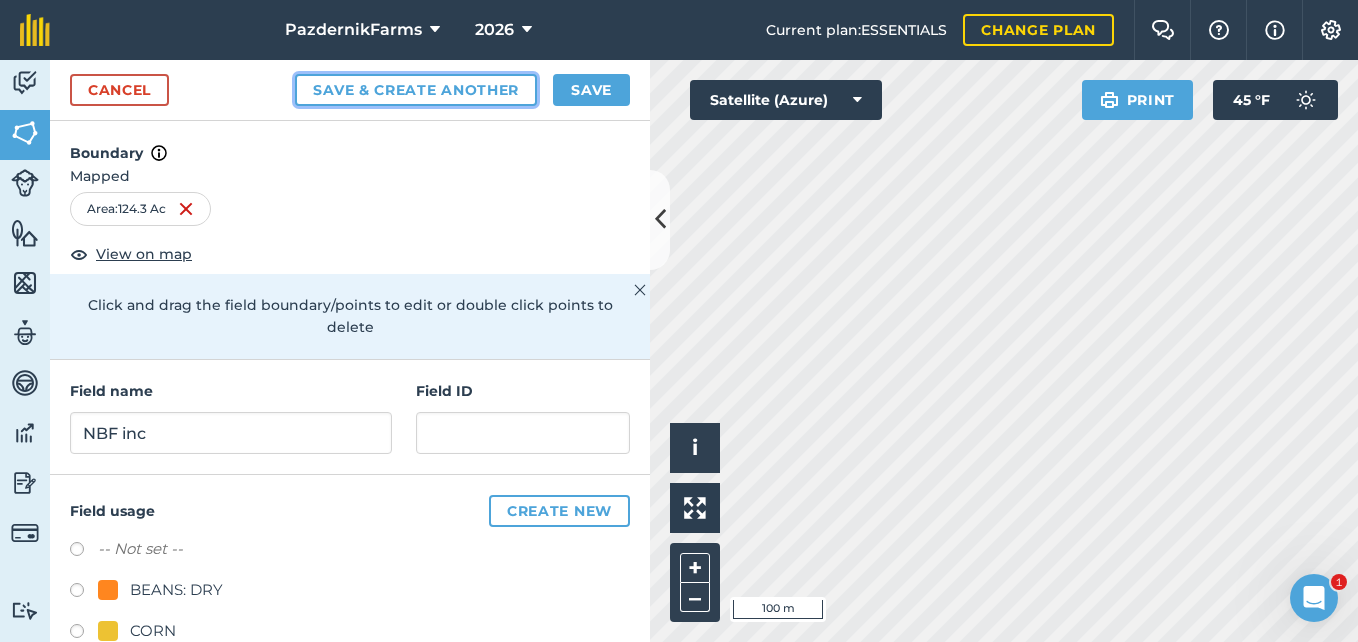 click on "Save & Create Another" at bounding box center [416, 90] 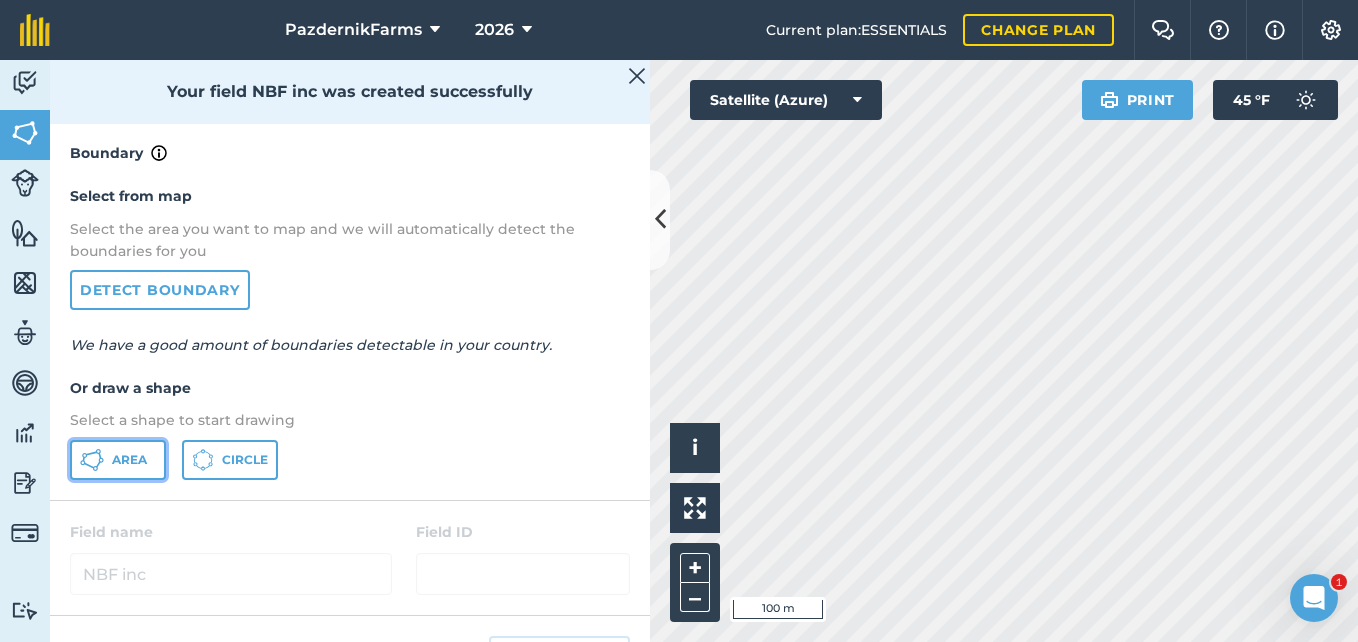 click on "Area" at bounding box center [118, 460] 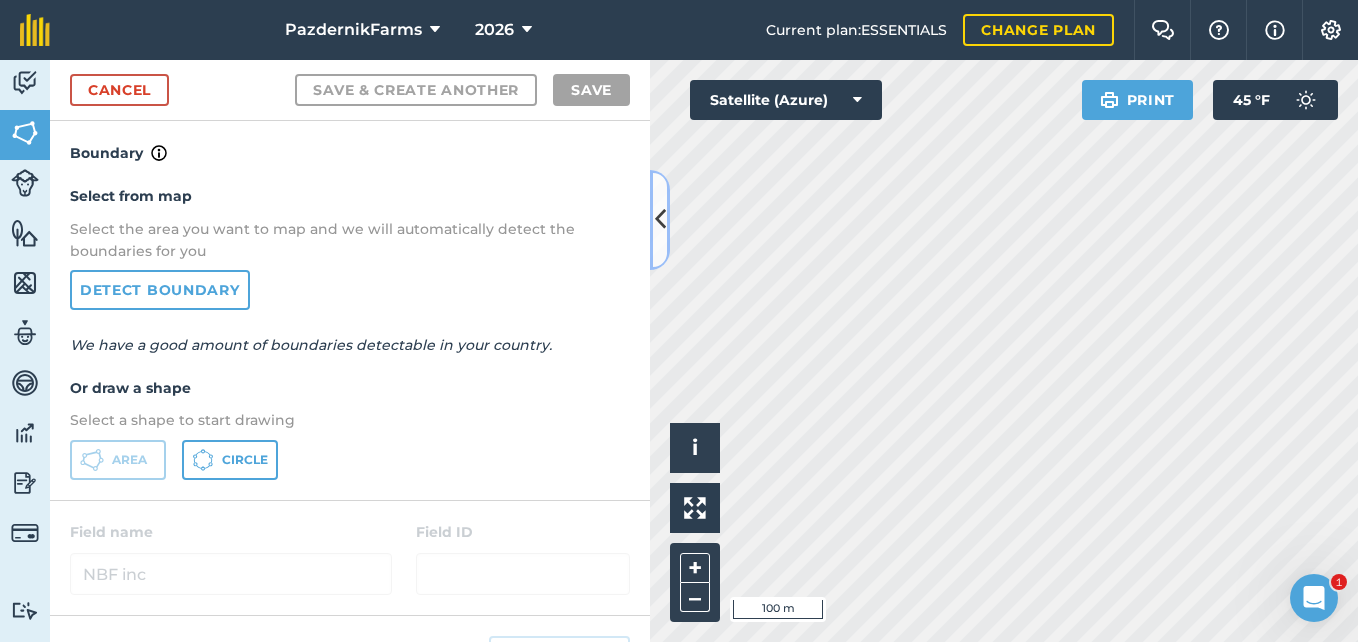 click at bounding box center [660, 220] 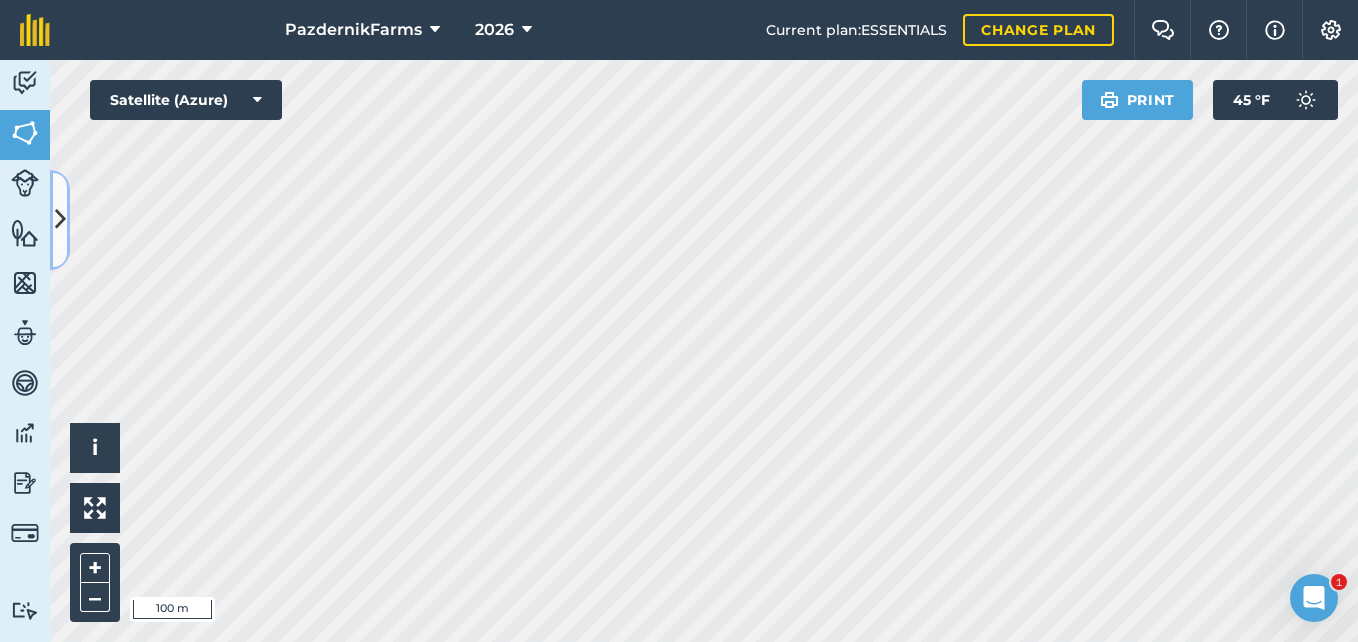click at bounding box center (60, 220) 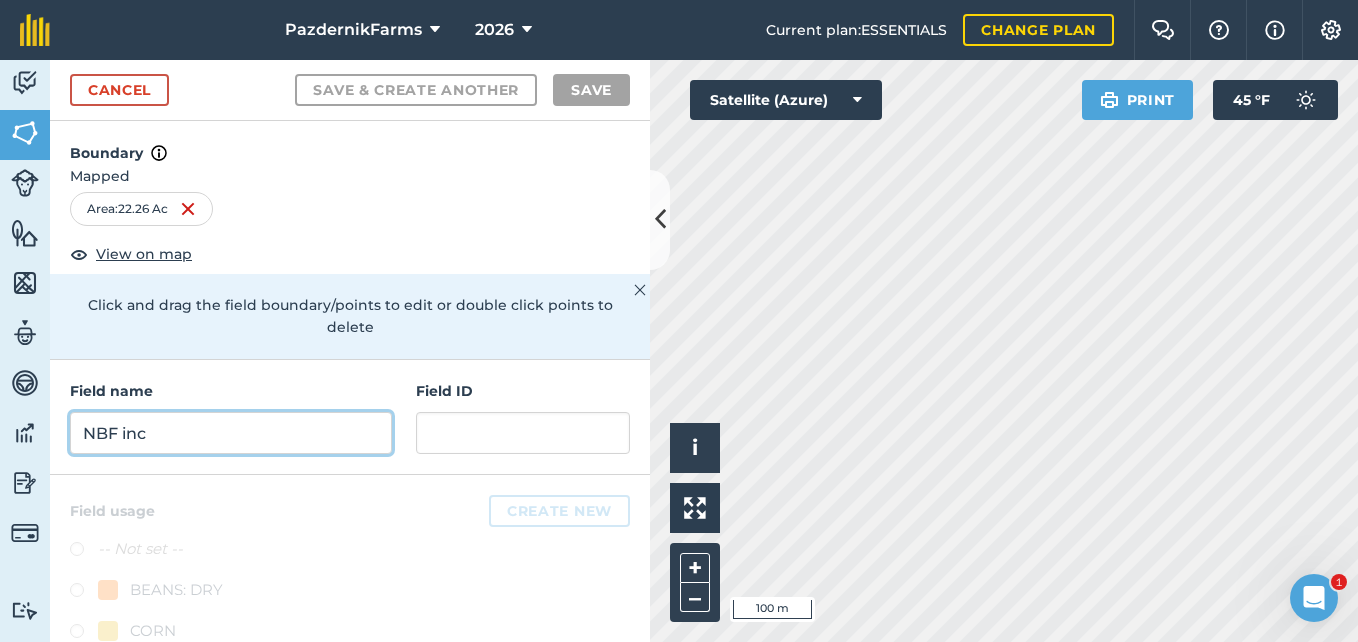 click on "NBF inc" at bounding box center [231, 433] 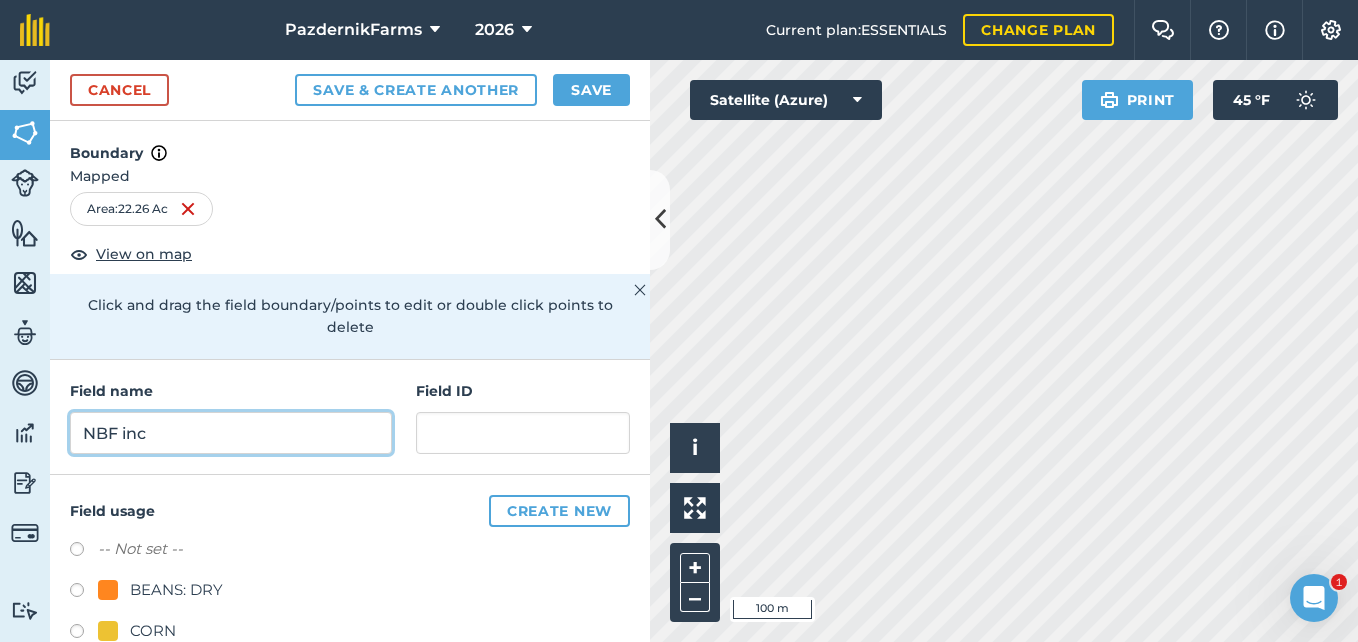 type on "NBF inc" 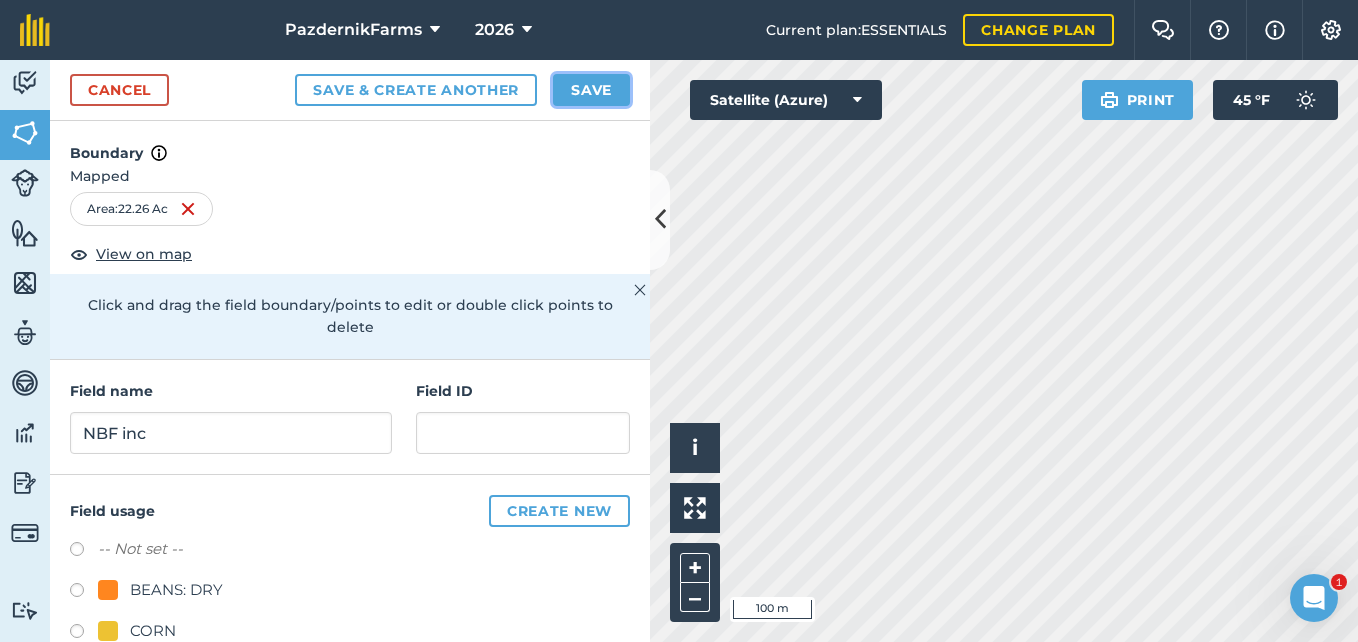 click on "Save" at bounding box center (591, 90) 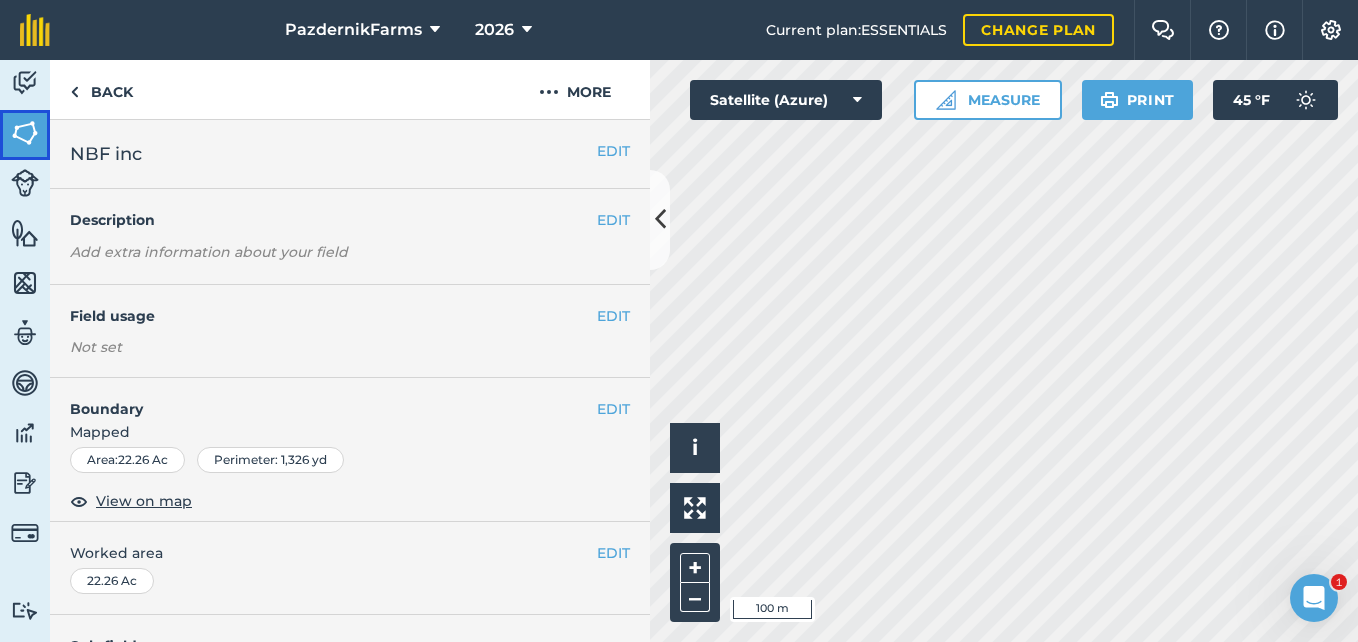 click on "Fields" at bounding box center (25, 135) 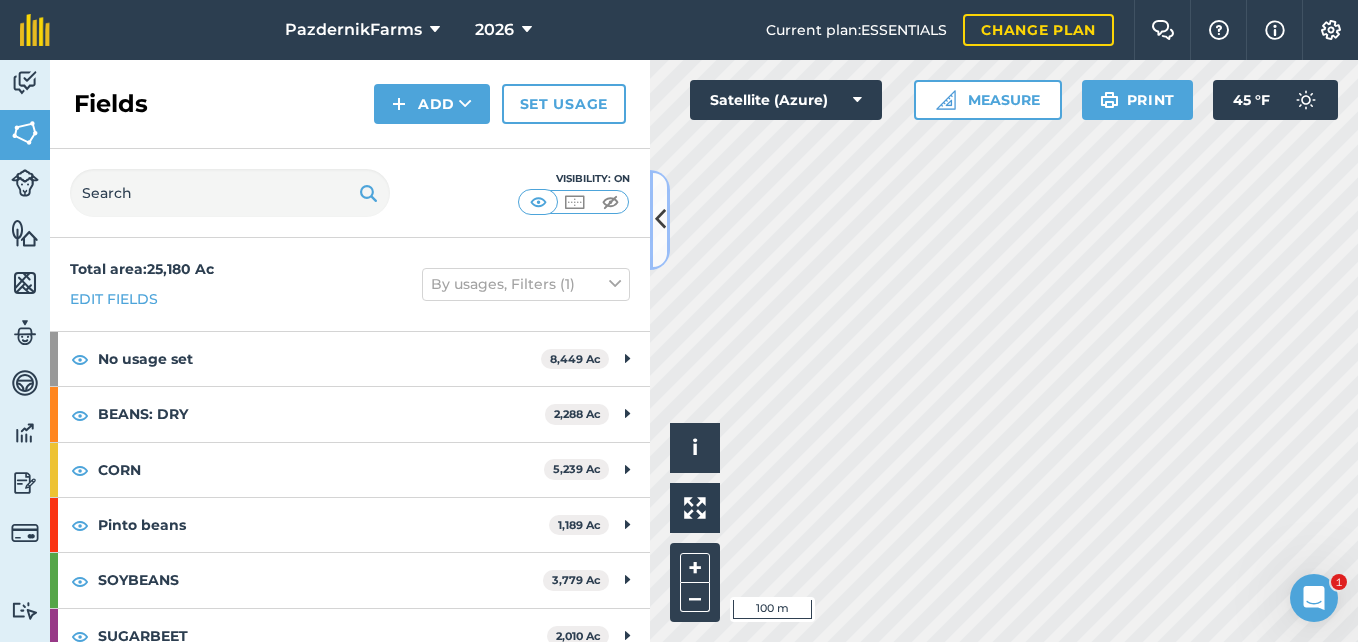 click at bounding box center [660, 219] 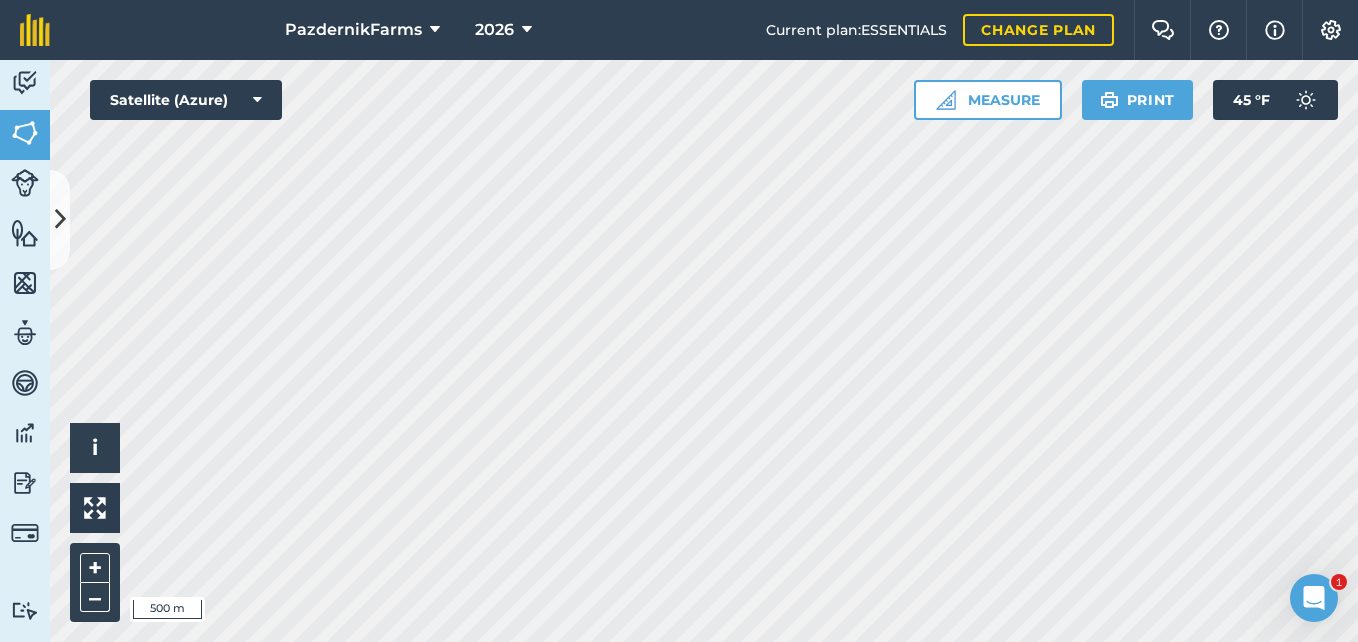 click on "PazdernikFarms 2026 Current plan :  ESSENTIALS   Change plan Farm Chat Help Info Settings PazdernikFarms  -  2026 Reproduced with the permission of  Microsoft Printed on  [DATE] Field usages No usage set BEANS: DRY CORN Pinto beans SOYBEANS SUGARBEET WHEAT Feature types Trees Water Activity Fields Livestock Features Maps Team Vehicles Data Reporting Billing Tutorials Tutorials Fields   Add   Set usage Visibility: On Total area :  25,180   Ac Edit fields By usages, Filters (1) No usage set 8,449   [PERSON_NAME][GEOGRAPHIC_DATA]  156.2   [PERSON_NAME][GEOGRAPHIC_DATA]  147.9   [PERSON_NAME][GEOGRAPHIC_DATA]  269.1   [PERSON_NAME][GEOGRAPHIC_DATA]  302.9   [PERSON_NAME][GEOGRAPHIC_DATA]  282   [GEOGRAPHIC_DATA][PERSON_NAME][GEOGRAPHIC_DATA]  260.1   [PERSON_NAME]  321.9   [PERSON_NAME][GEOGRAPHIC_DATA]  223.7   [PERSON_NAME]  46.57   [PERSON_NAME]  86.64   [PERSON_NAME]  77.41   [PERSON_NAME]  234.2   [PERSON_NAME][GEOGRAPHIC_DATA]  396.8   [PERSON_NAME]  73.83   [PERSON_NAME]  206   [PERSON_NAME][GEOGRAPHIC_DATA]  68.97   [PERSON_NAME]  507.1   [PERSON_NAME][GEOGRAPHIC_DATA]  61.89   [PERSON_NAME]  73.1   [PERSON_NAME][GEOGRAPHIC_DATA]  530.5   [PERSON_NAME]  37.21   [PERSON_NAME]  71.8   [PERSON_NAME] ([GEOGRAPHIC_DATA] tile) 362.3   [PERSON_NAME] [PERSON_NAME]  39.49   Ac 192.7" at bounding box center (679, 321) 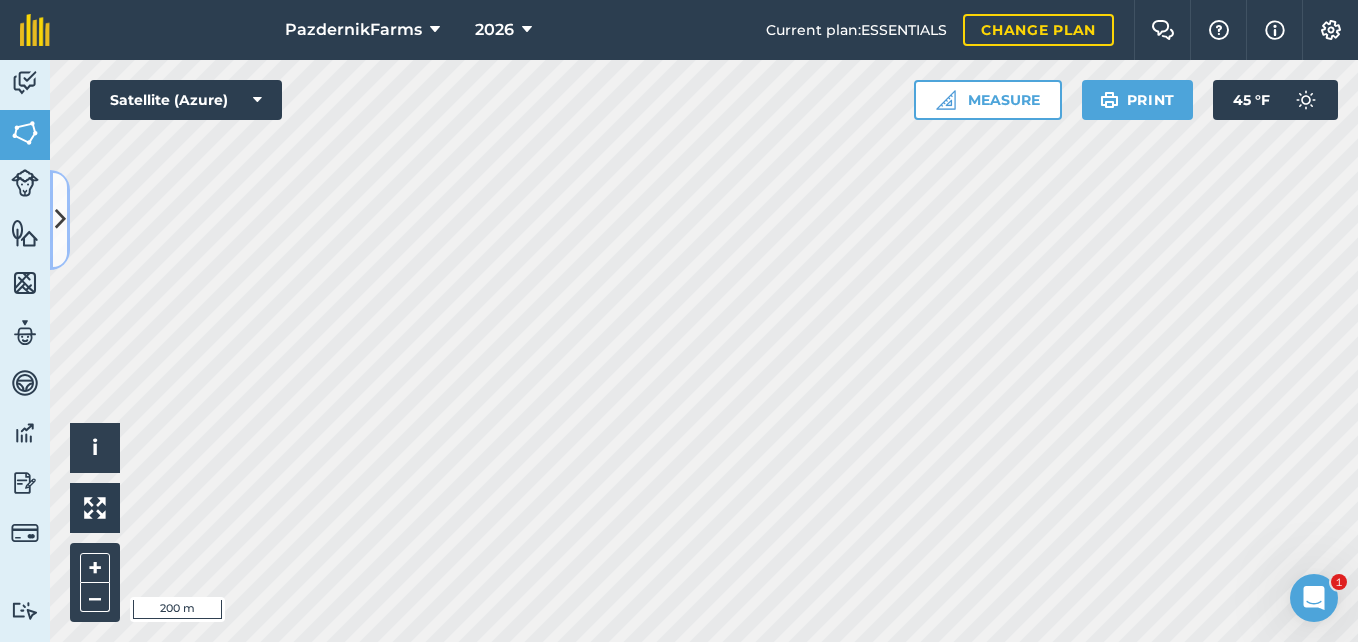 click at bounding box center (60, 220) 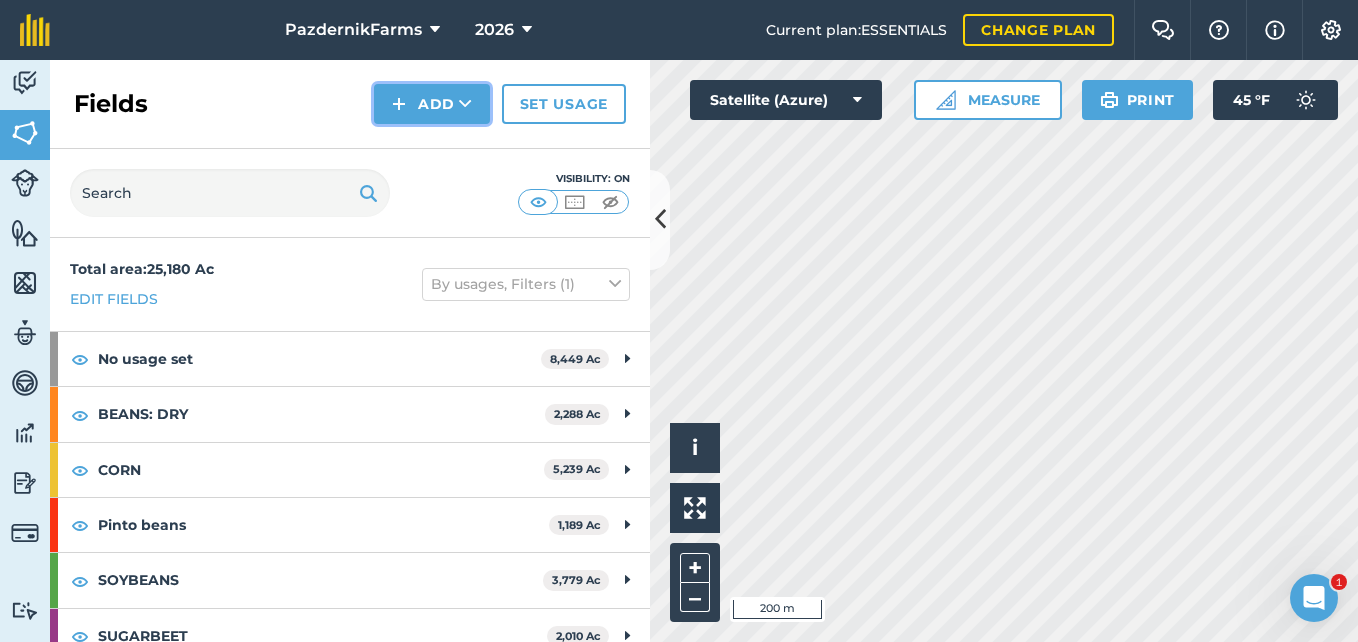 click on "Add" at bounding box center (432, 104) 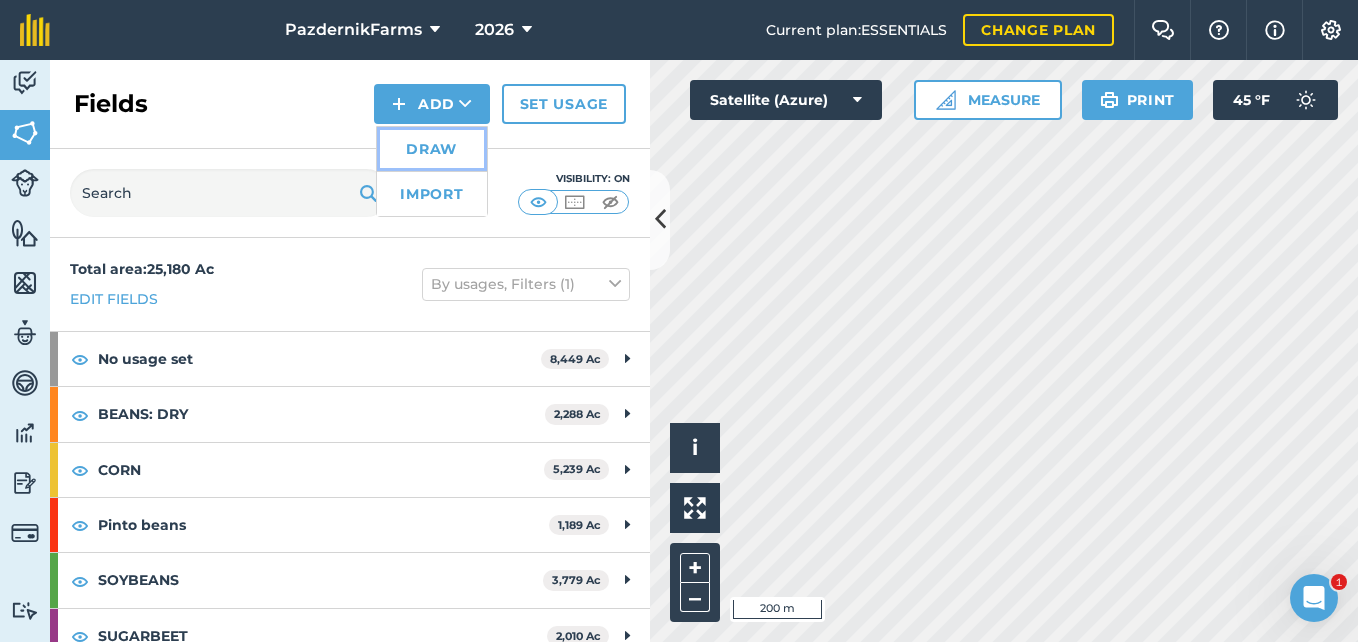 click on "Draw" at bounding box center (432, 149) 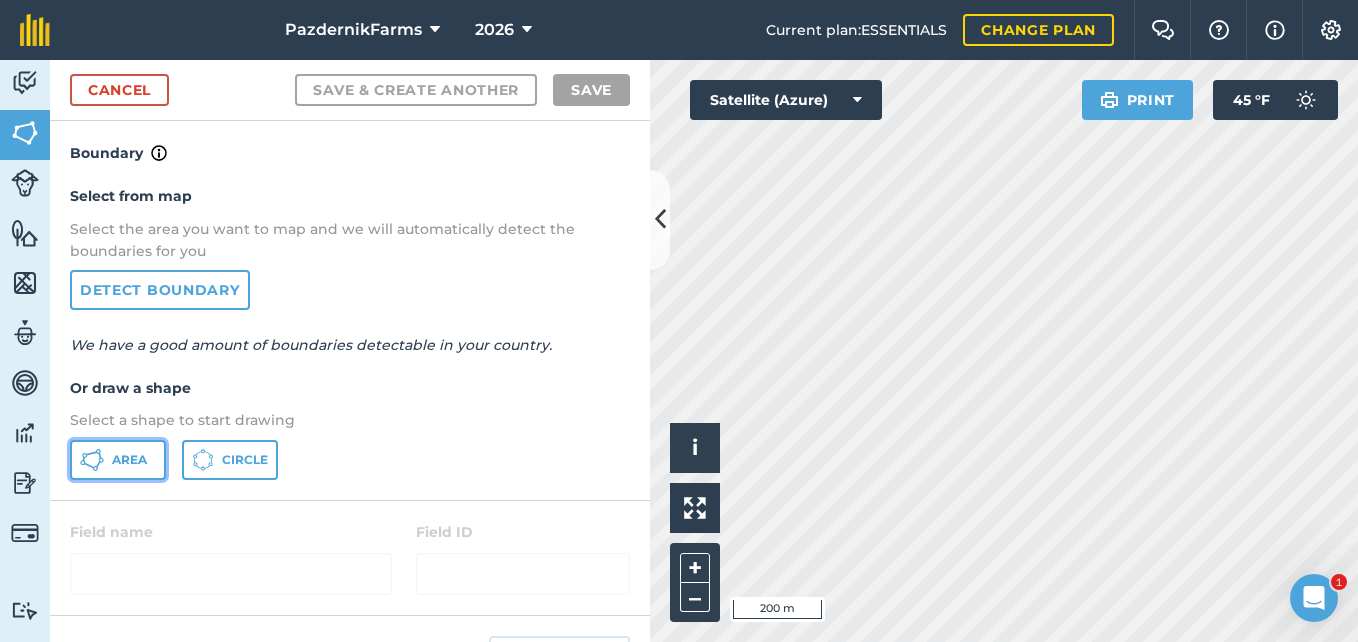 click on "Area" at bounding box center [118, 460] 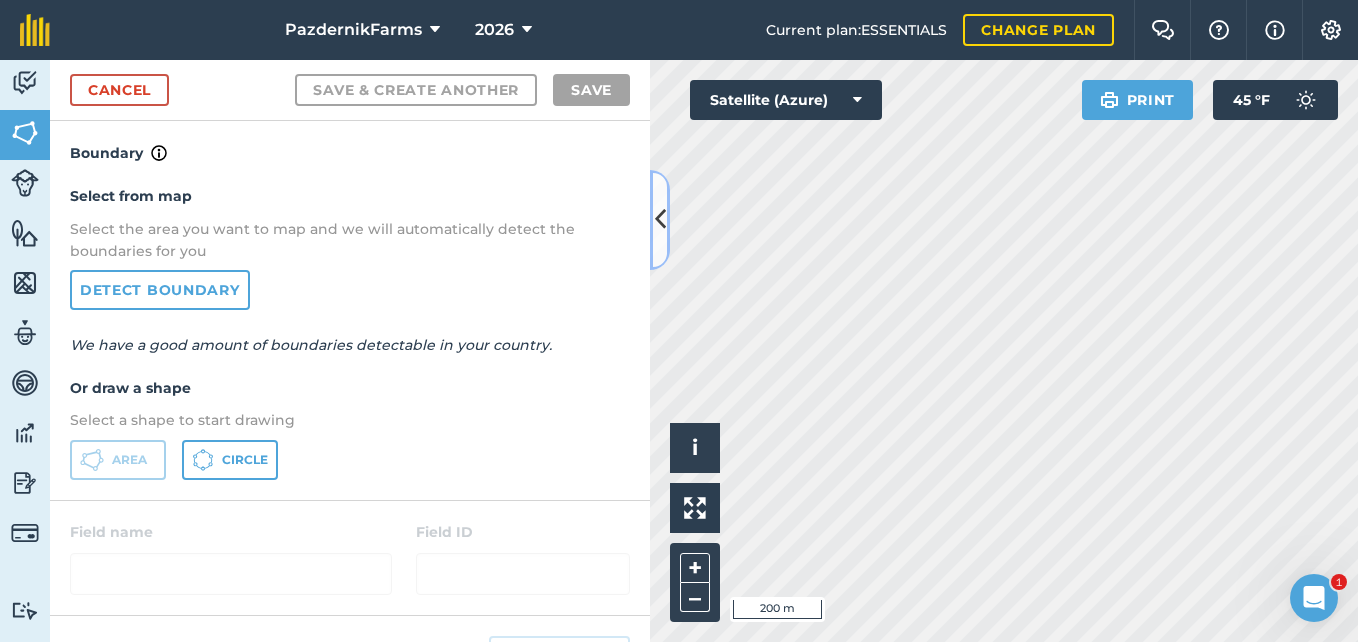 click at bounding box center (660, 220) 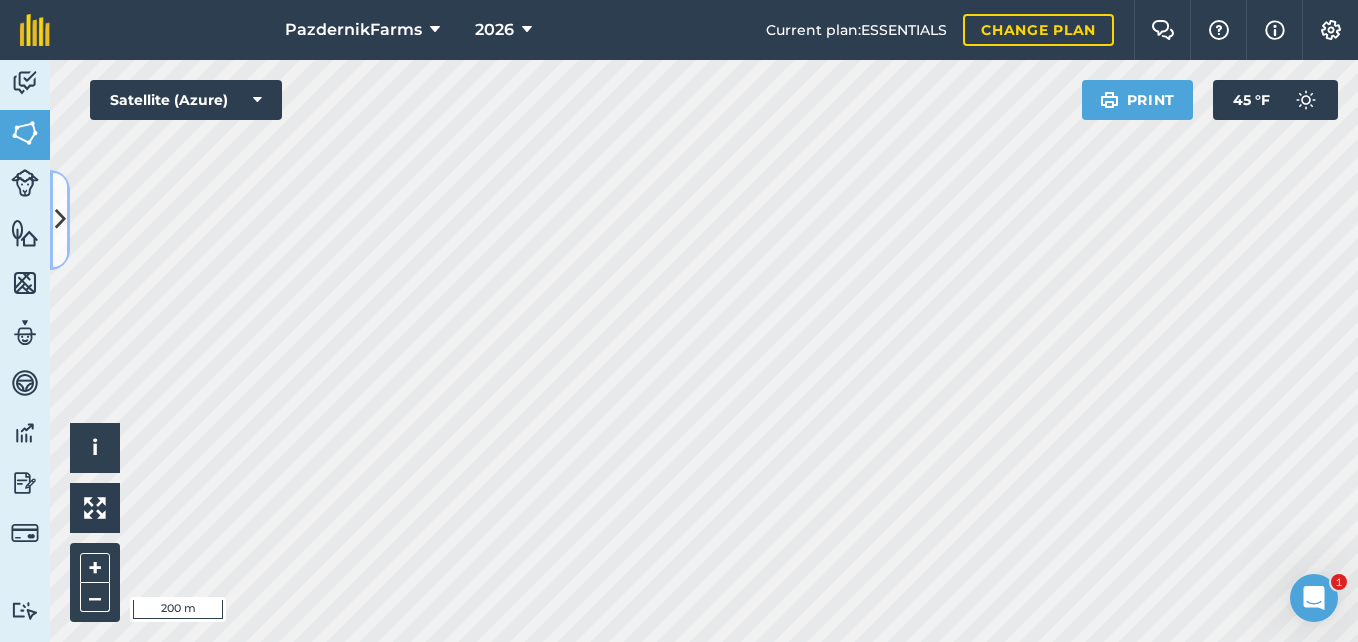 click at bounding box center [60, 219] 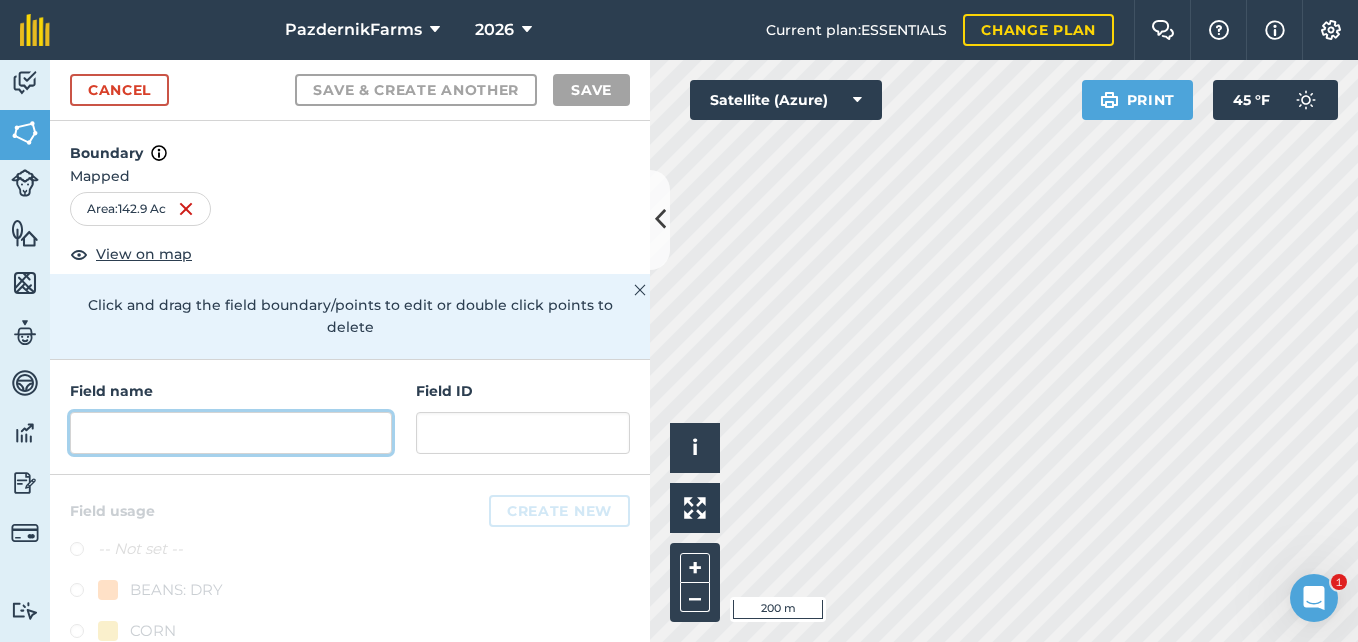 click at bounding box center (231, 433) 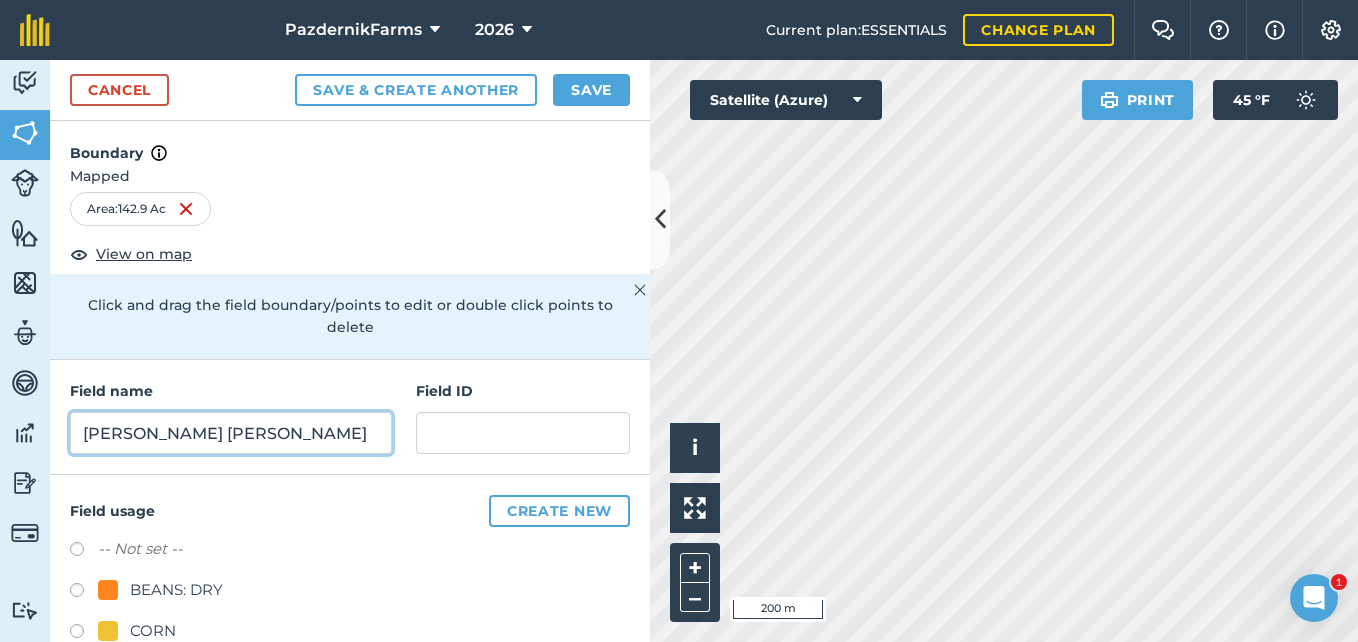 type on "[PERSON_NAME] [PERSON_NAME]" 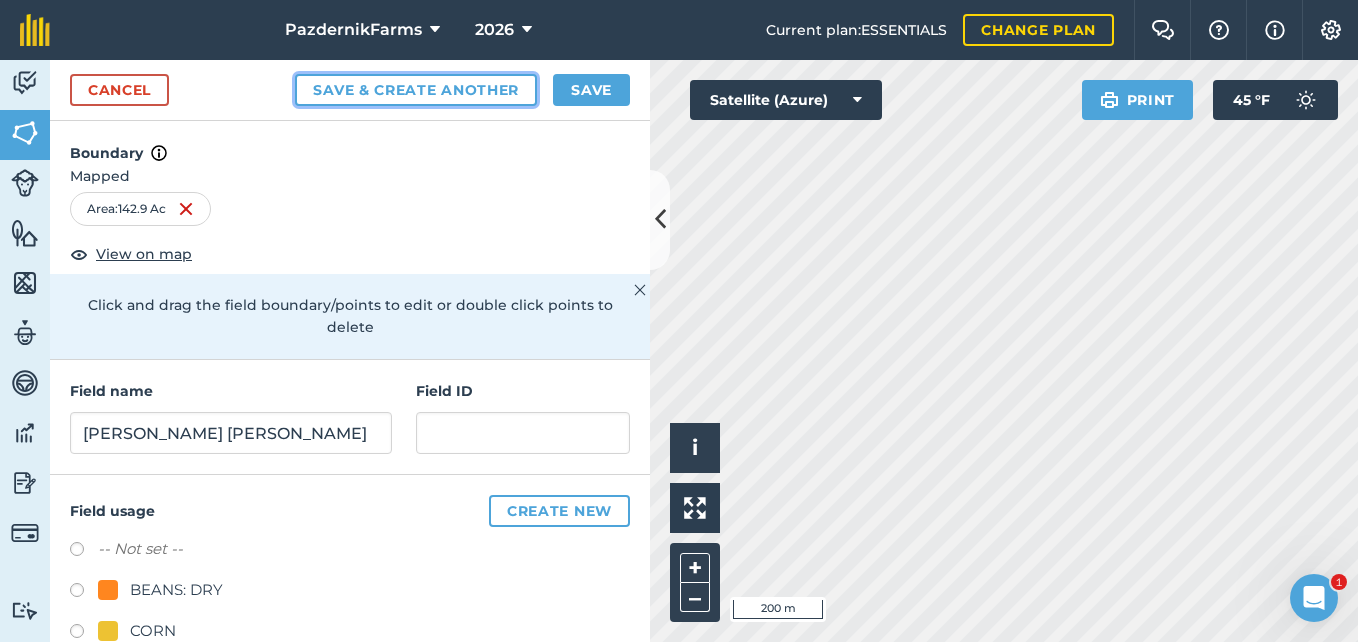 click on "Save & Create Another" at bounding box center [416, 90] 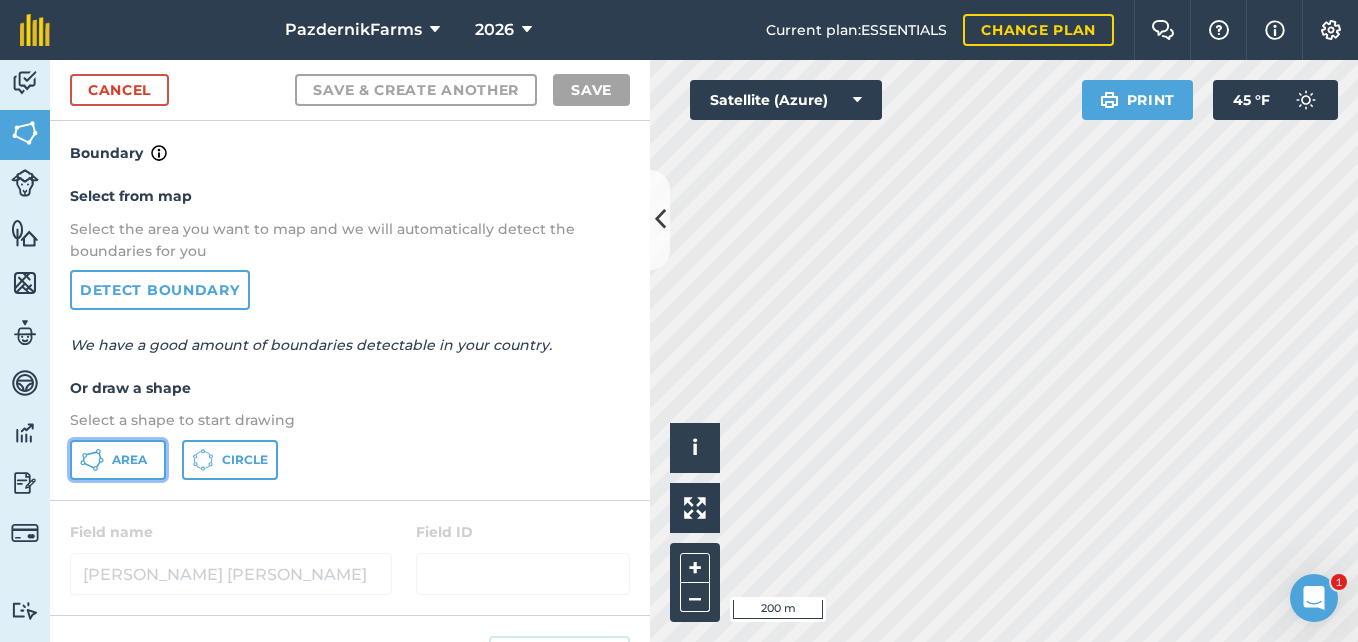 click on "Area" at bounding box center (129, 460) 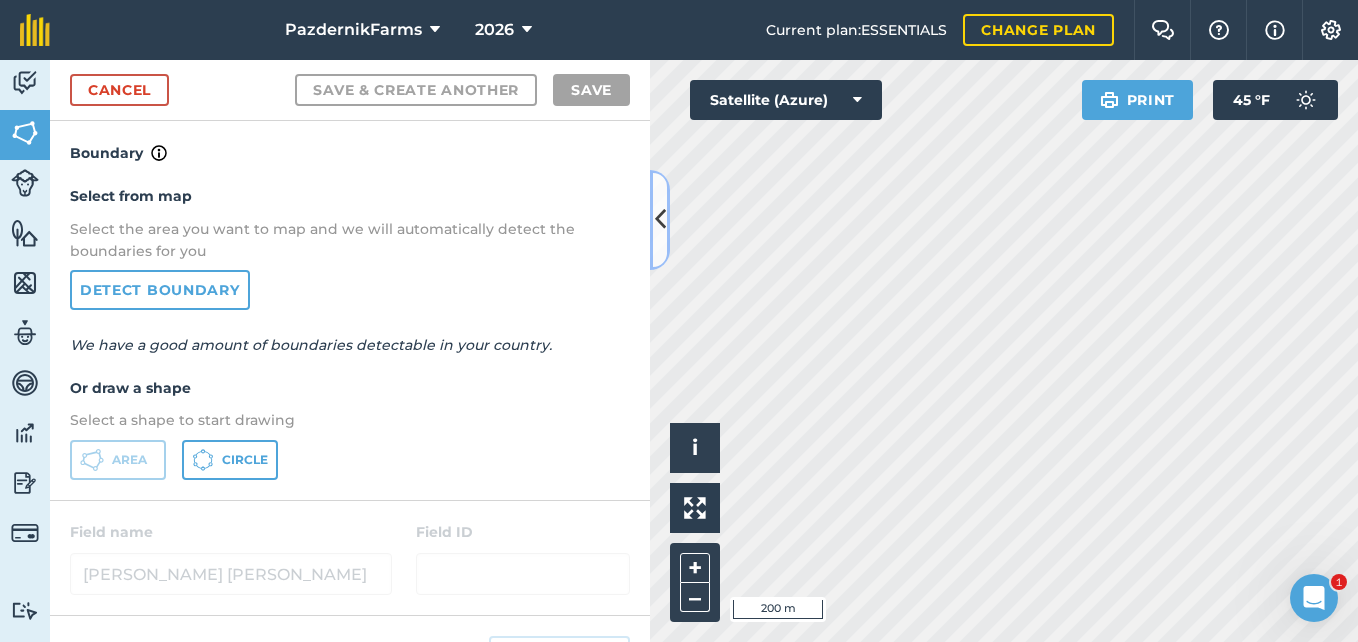 click at bounding box center [660, 219] 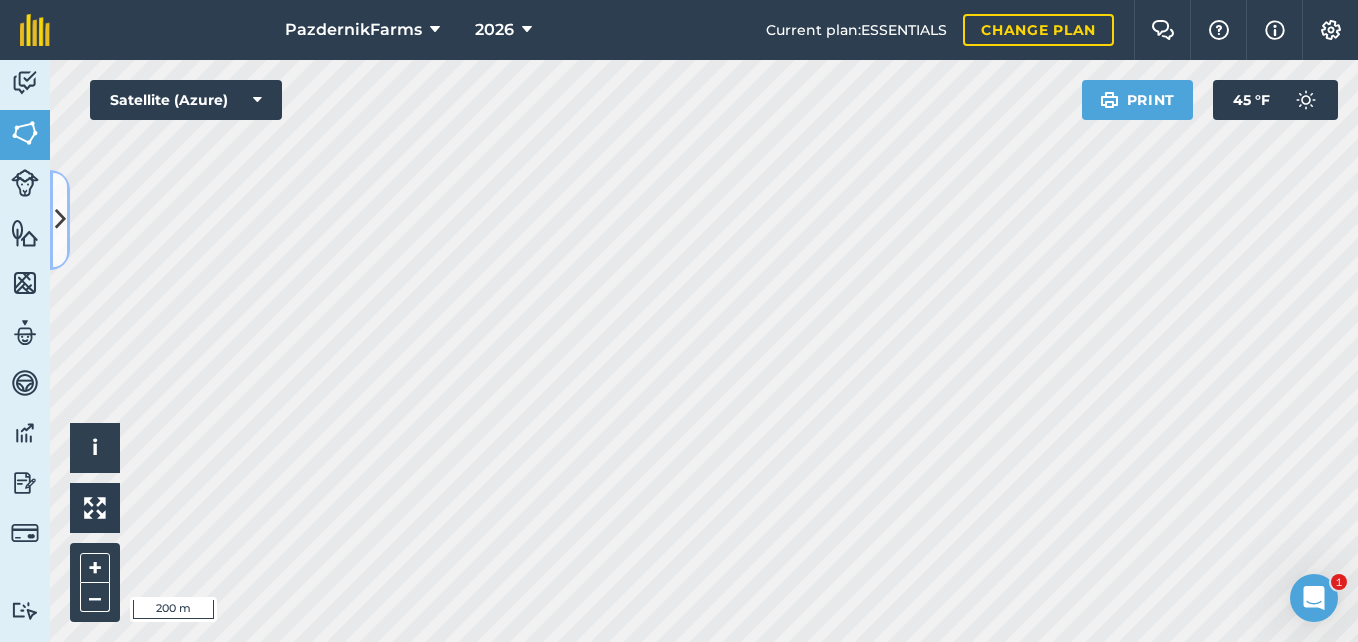 click at bounding box center [60, 219] 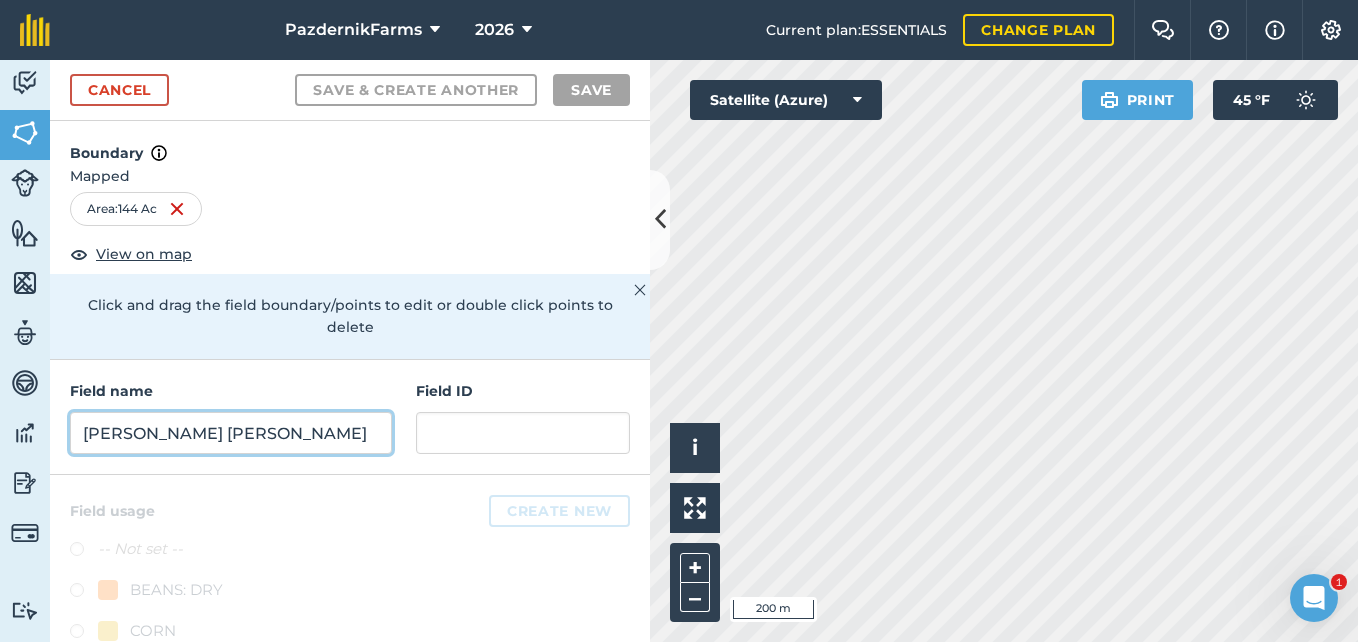 click on "[PERSON_NAME] [PERSON_NAME]" at bounding box center [231, 433] 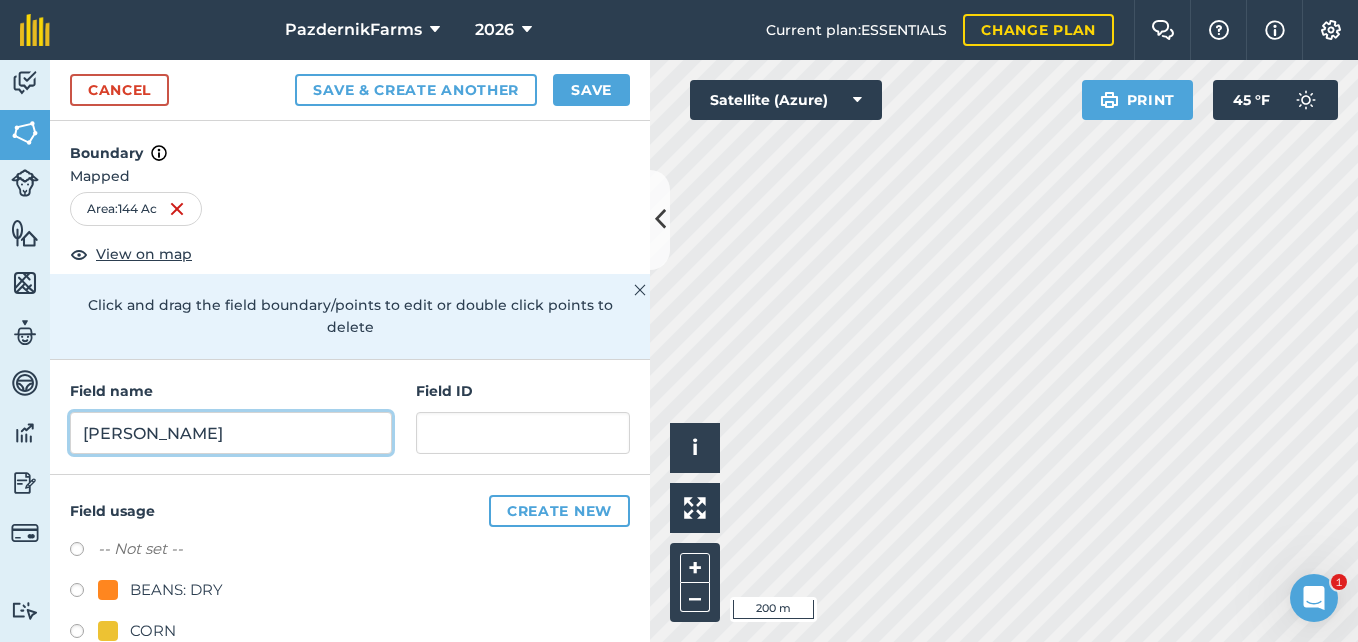 type on "[PERSON_NAME]" 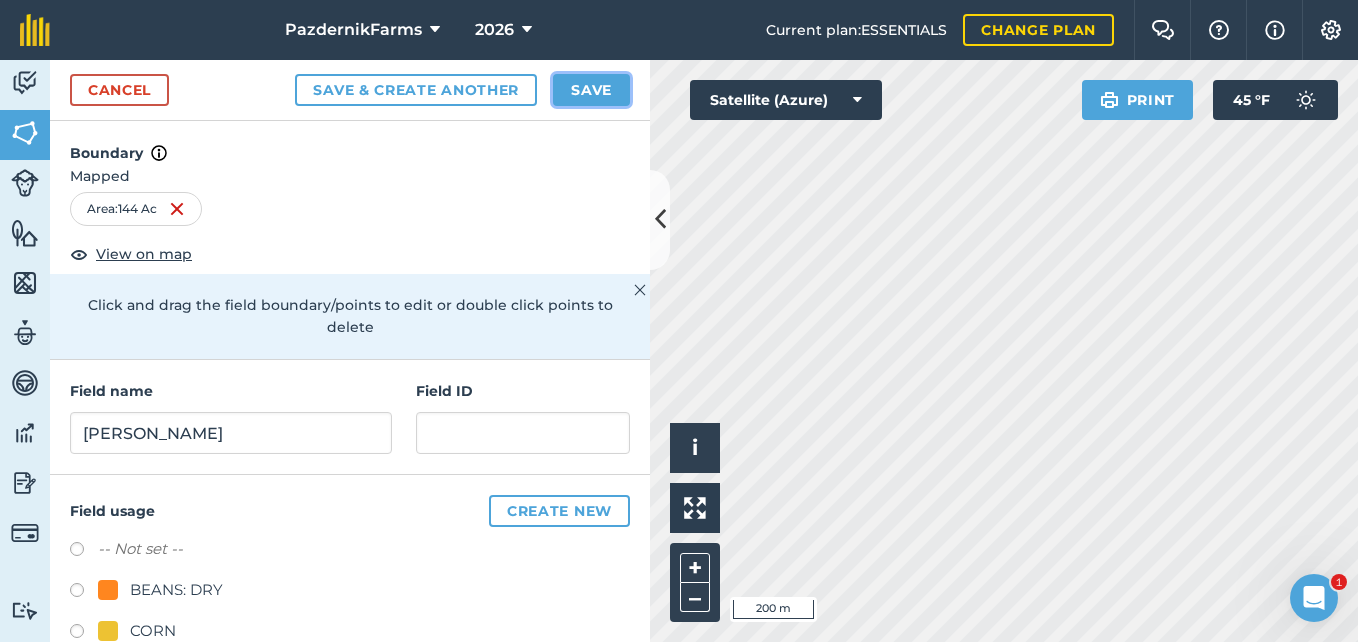 click on "Save" at bounding box center [591, 90] 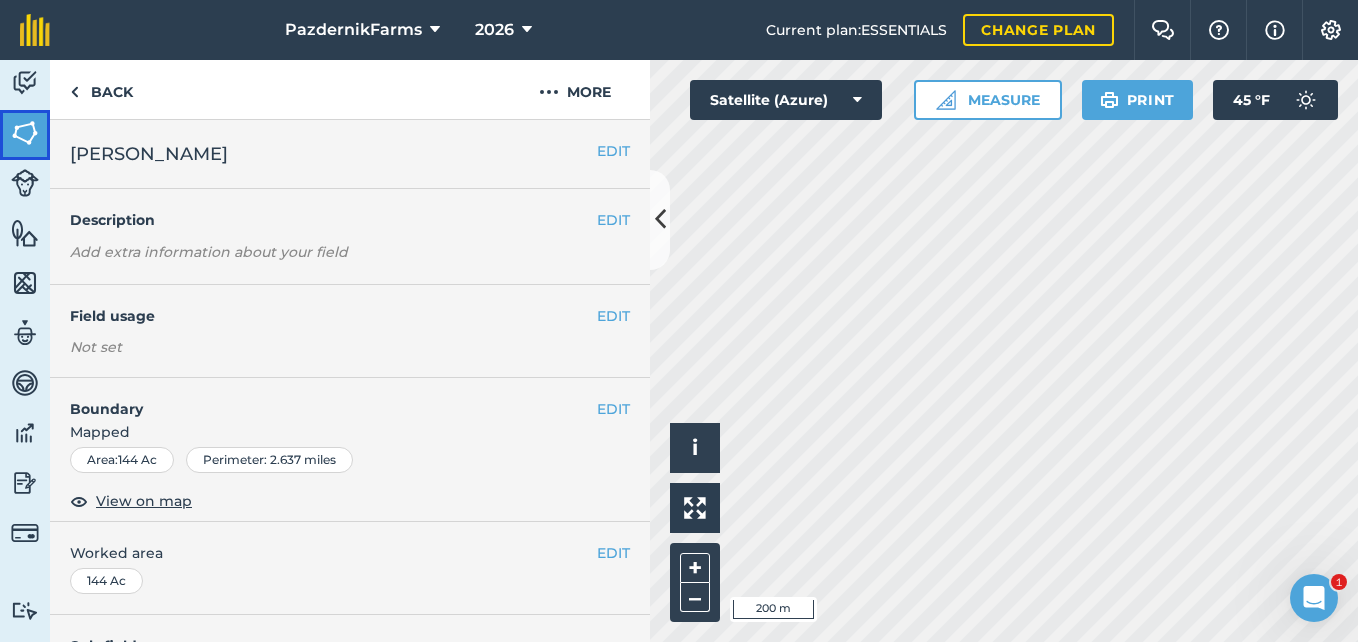 click at bounding box center [25, 133] 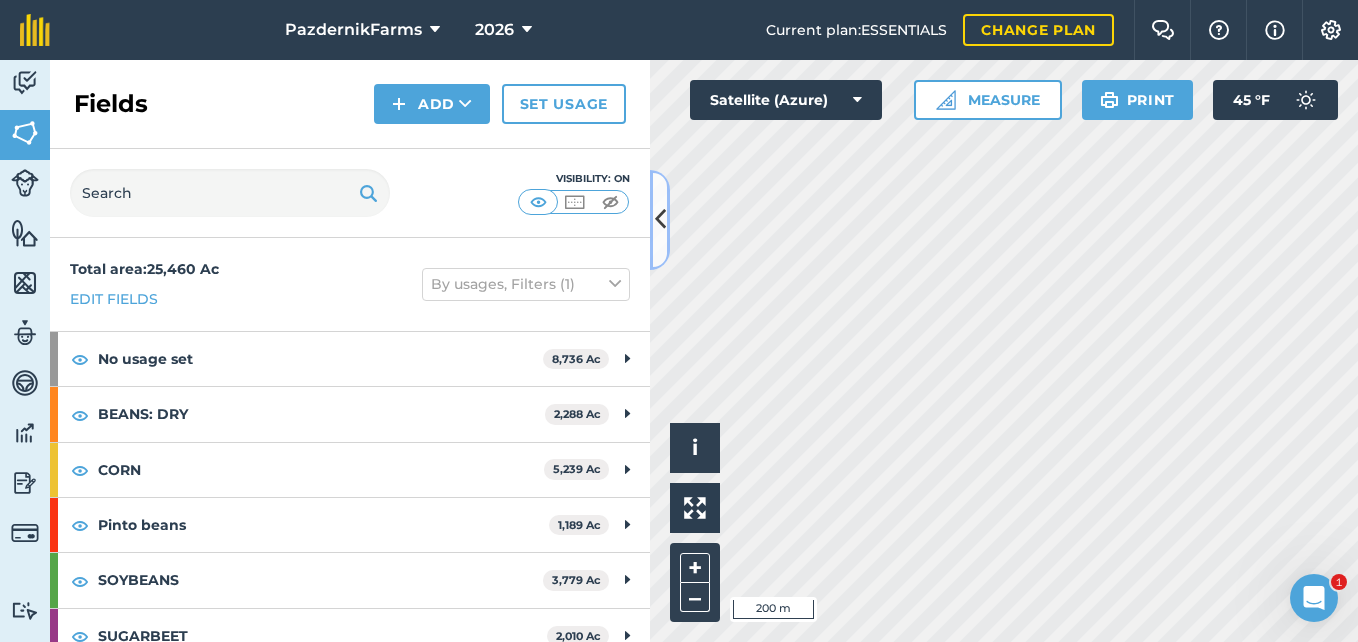 click at bounding box center [660, 219] 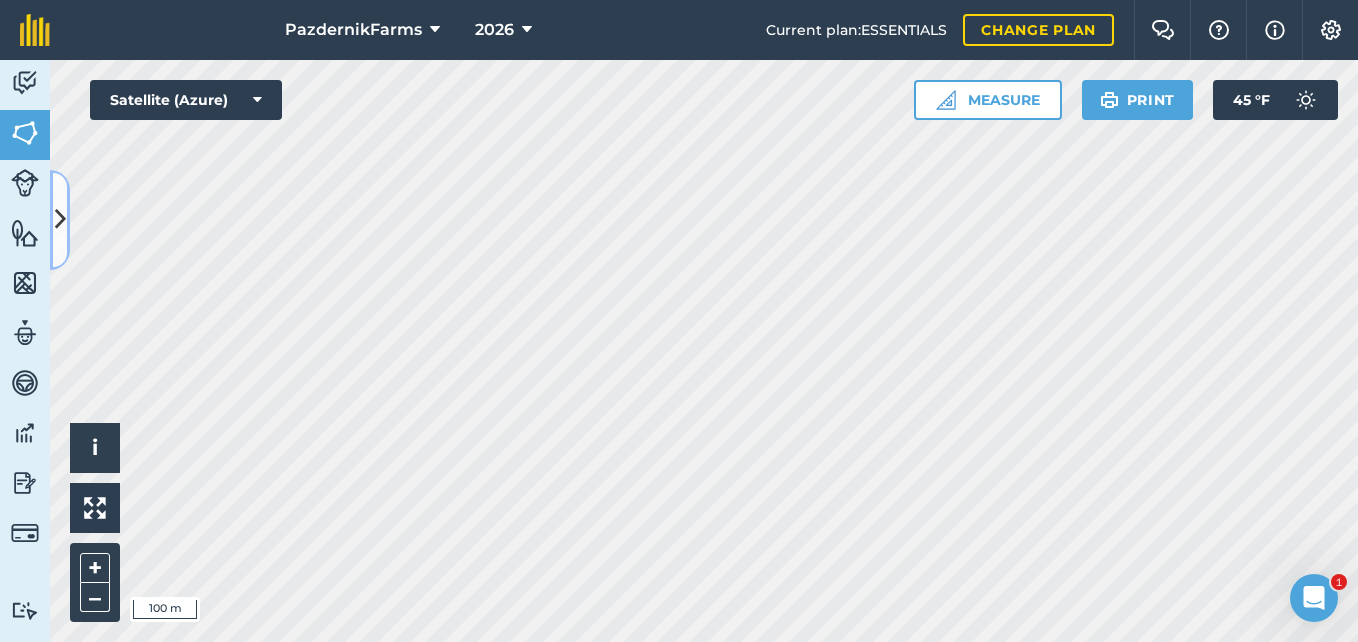 click at bounding box center (60, 219) 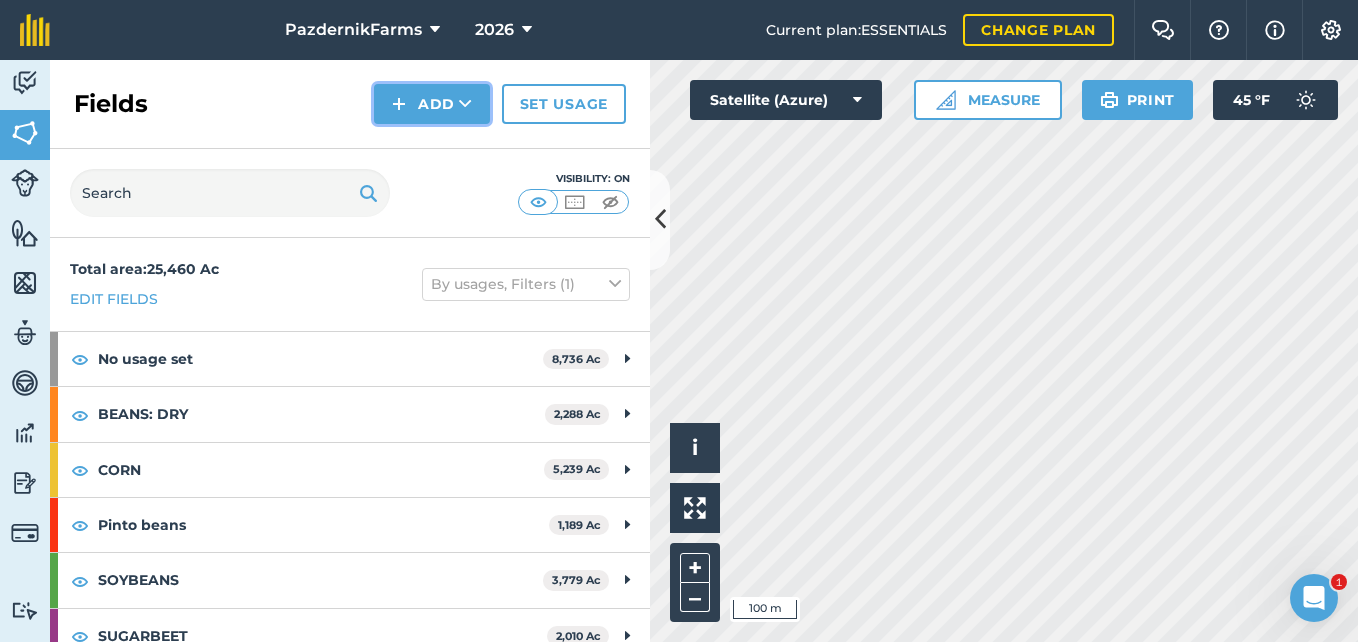 click at bounding box center [399, 104] 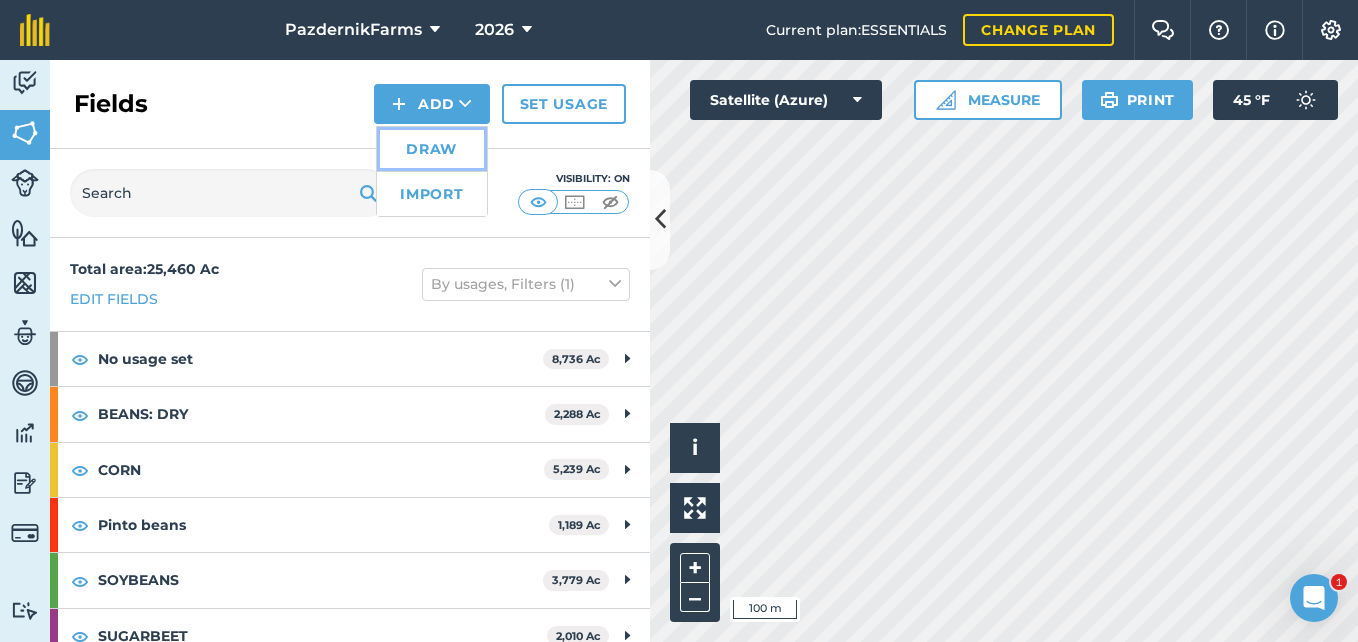 click on "Draw" at bounding box center [432, 149] 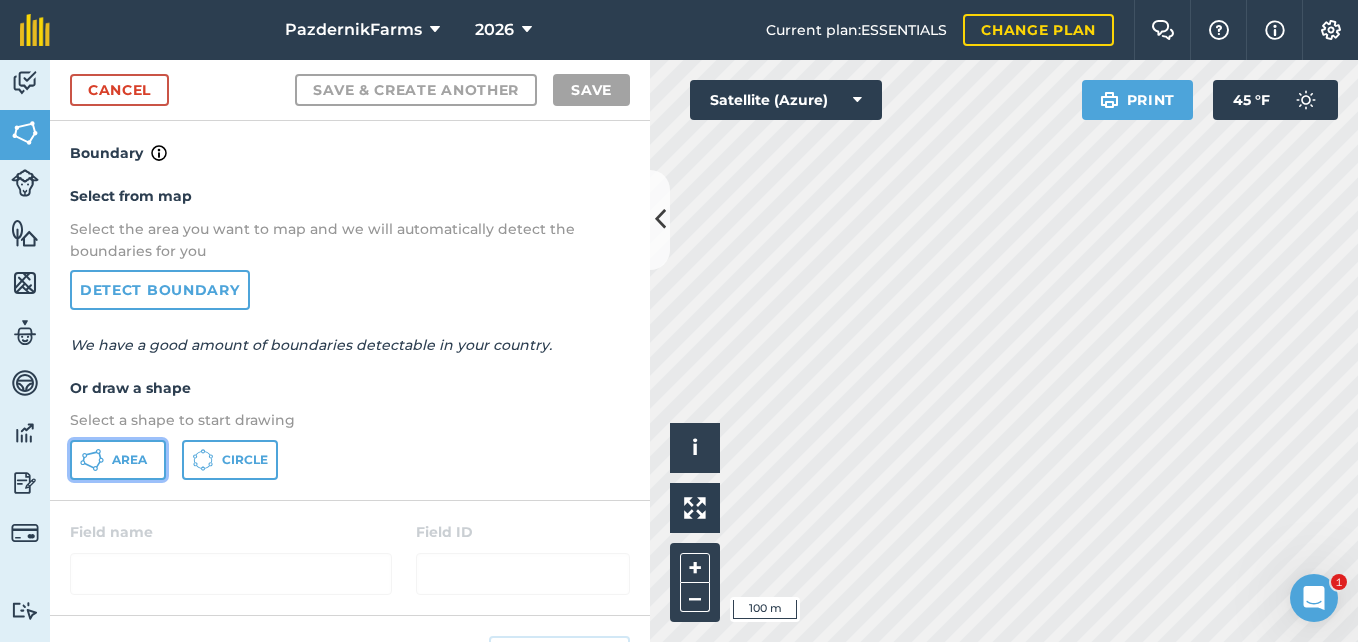 click on "Area" at bounding box center (129, 460) 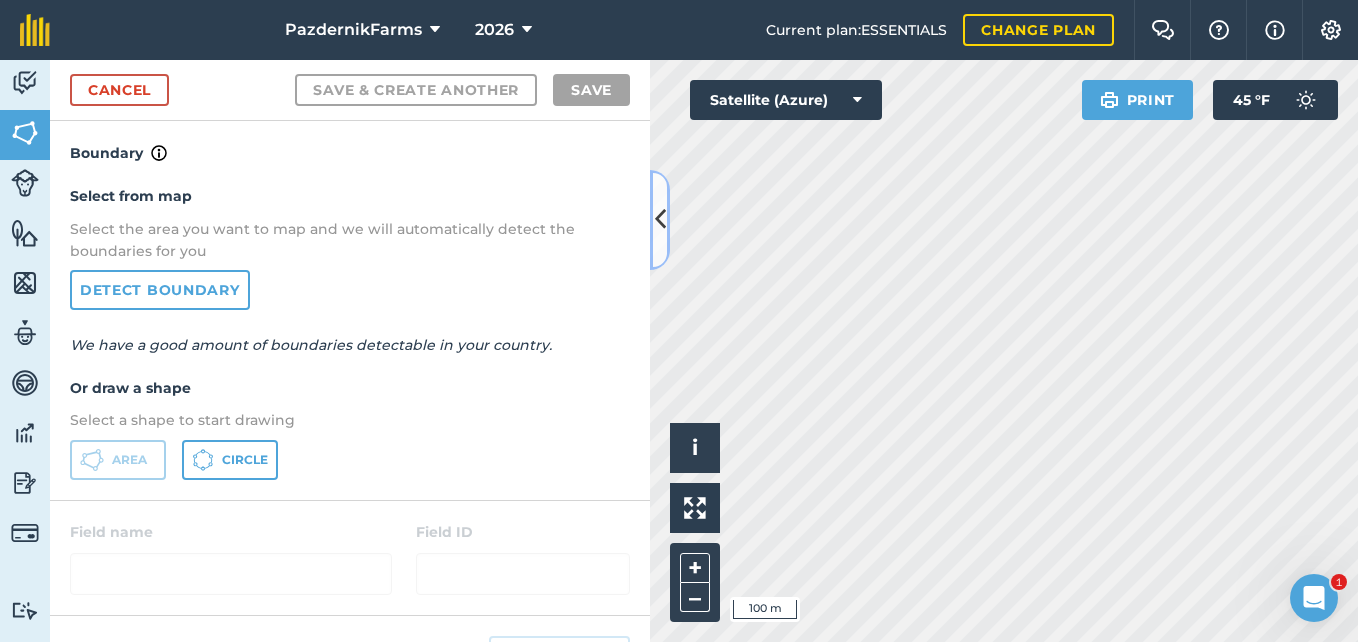 click at bounding box center (660, 219) 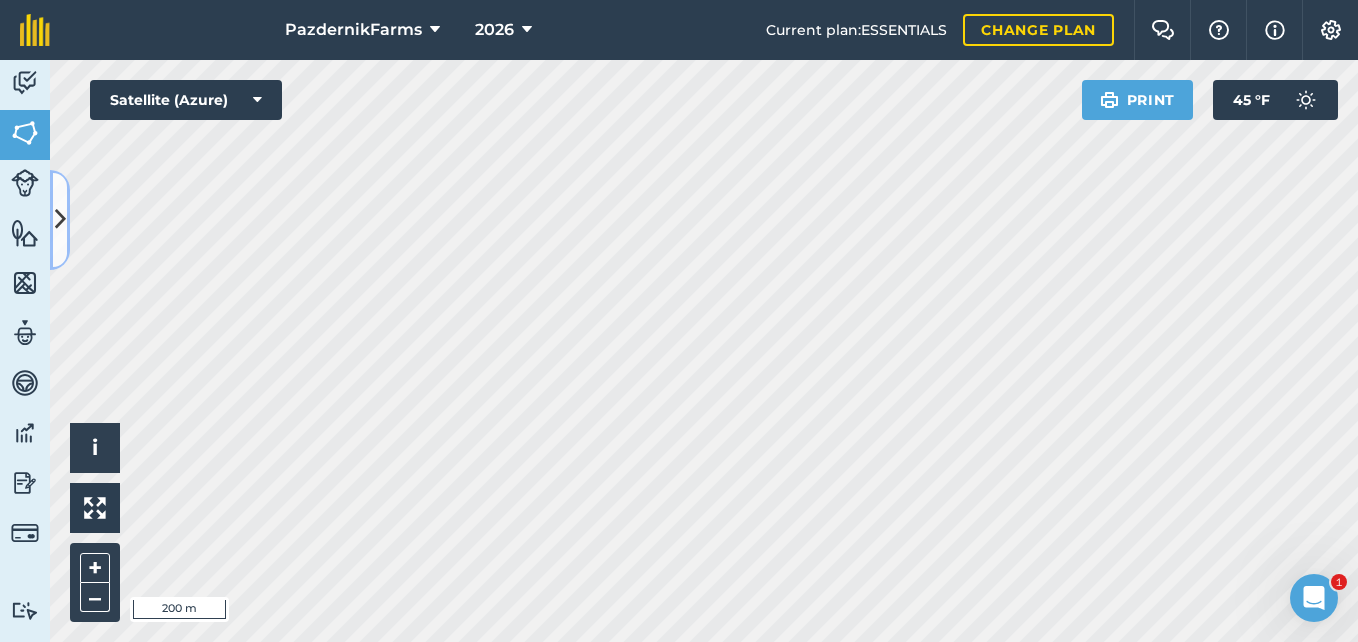click at bounding box center [60, 220] 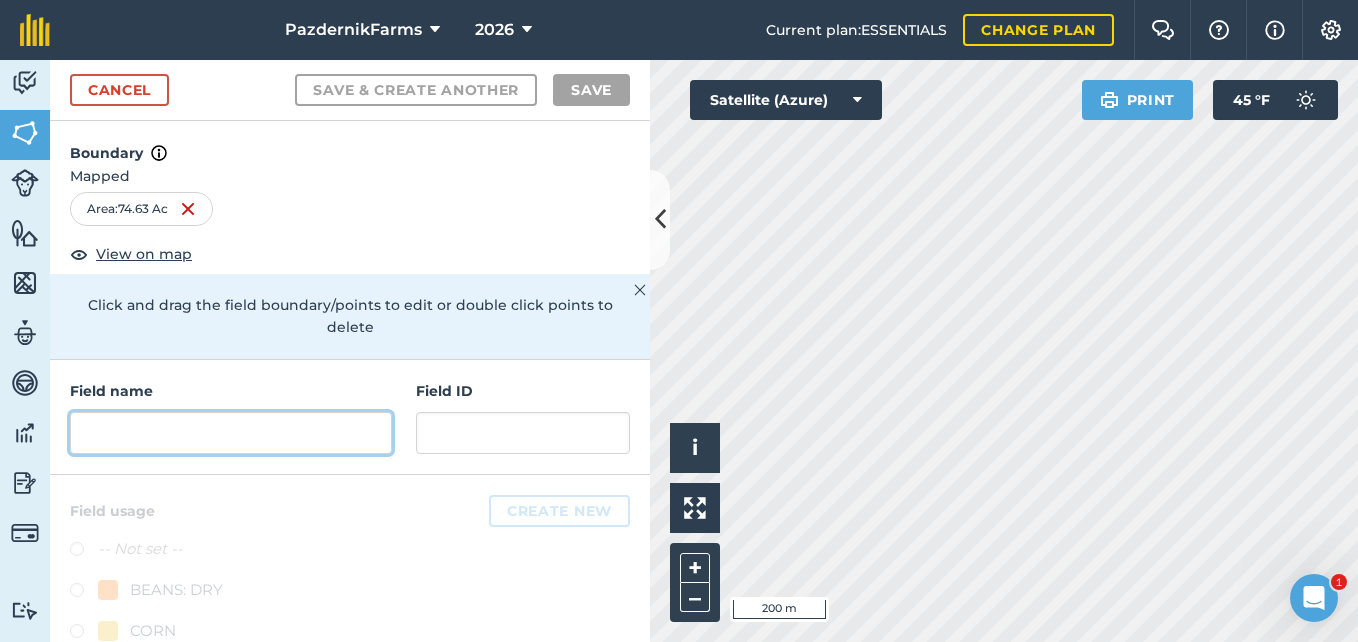 click at bounding box center [231, 433] 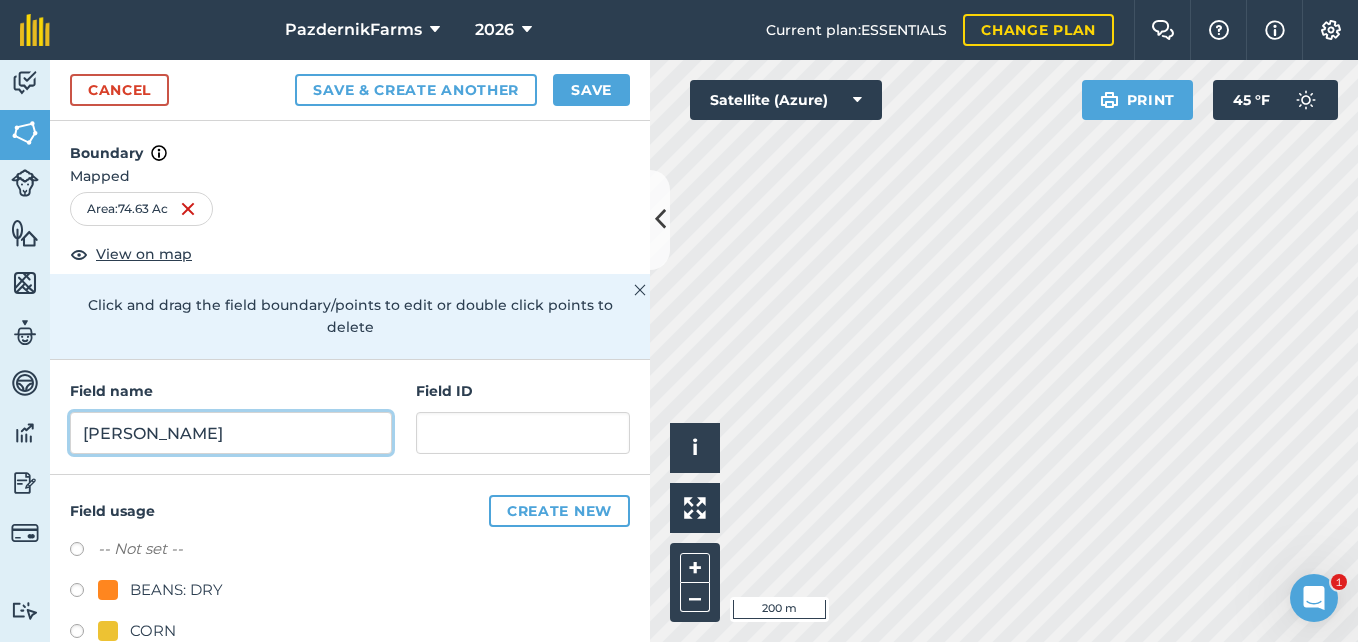 type on "[PERSON_NAME]" 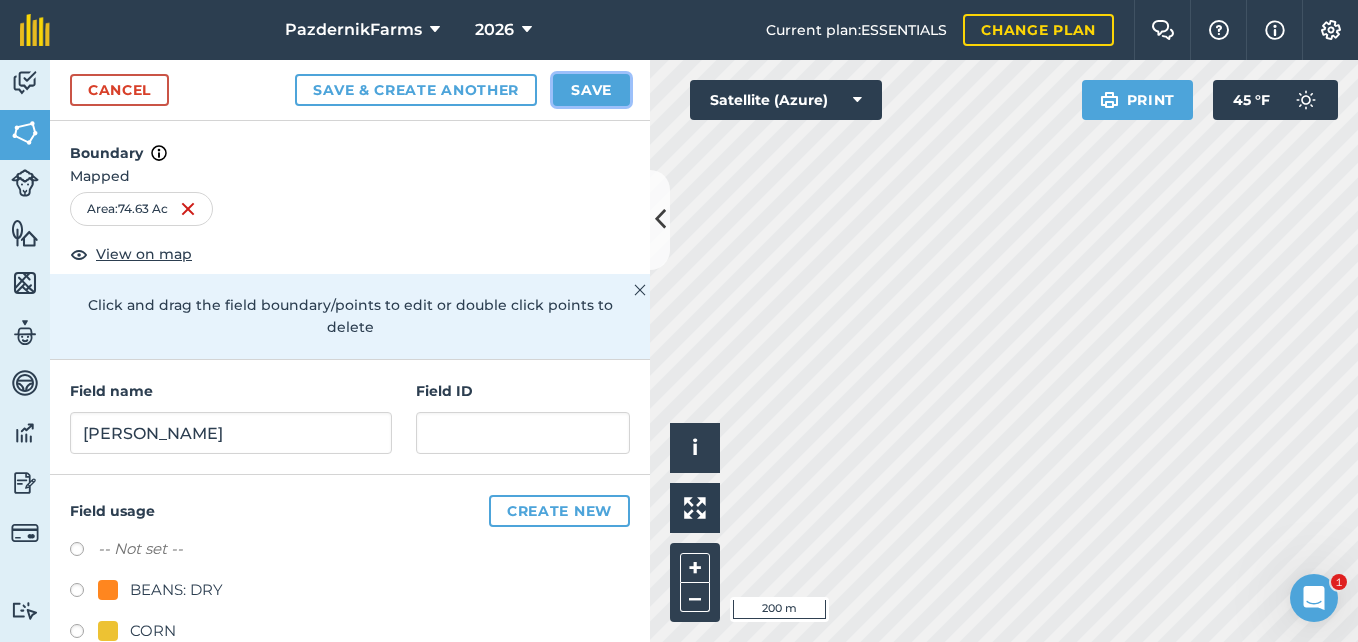 click on "Save" at bounding box center (591, 90) 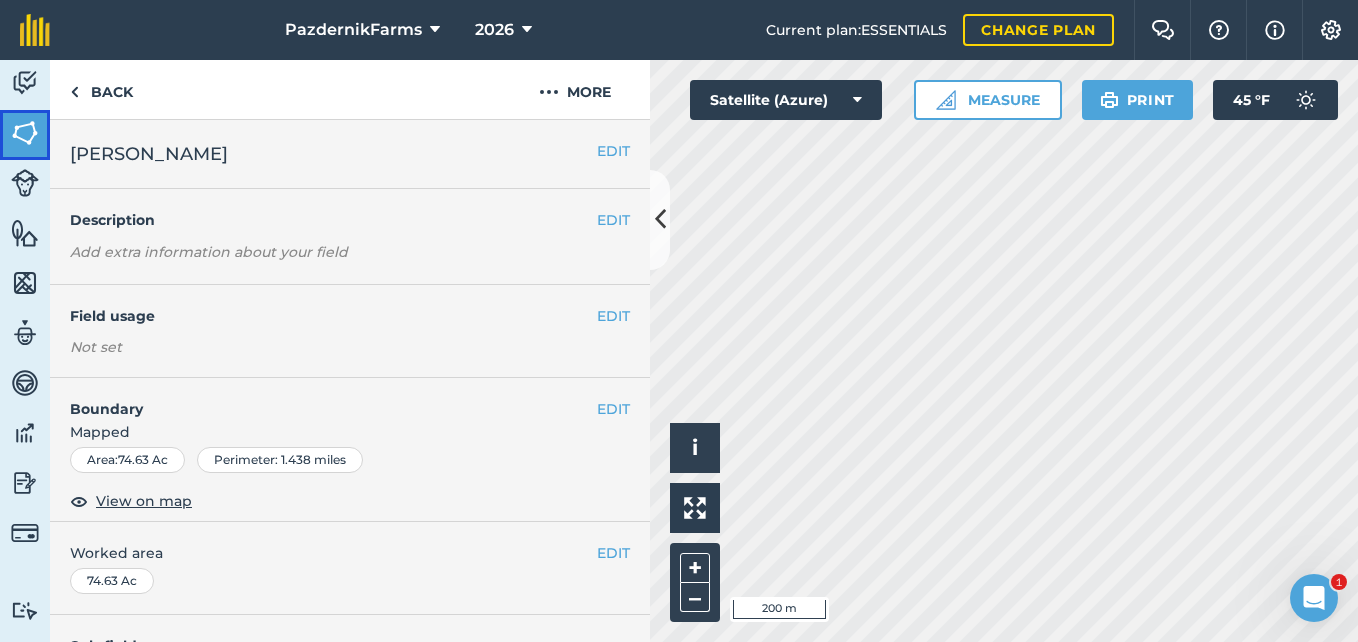 click at bounding box center (25, 133) 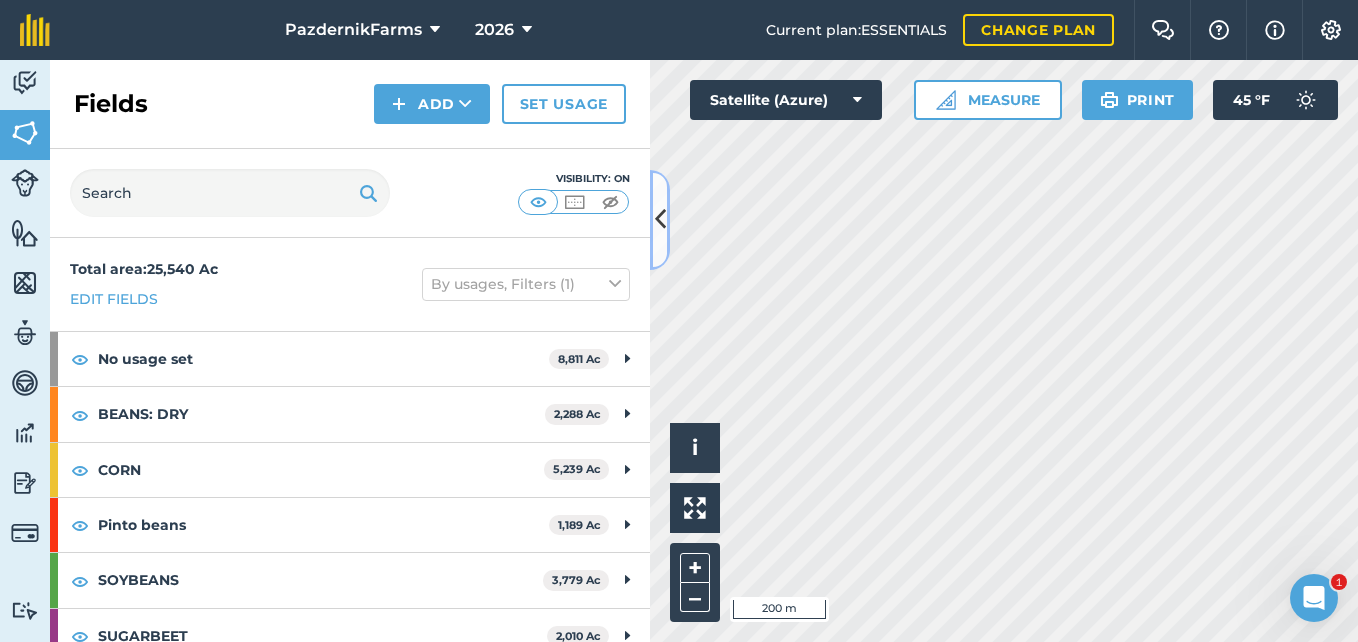 click at bounding box center (660, 219) 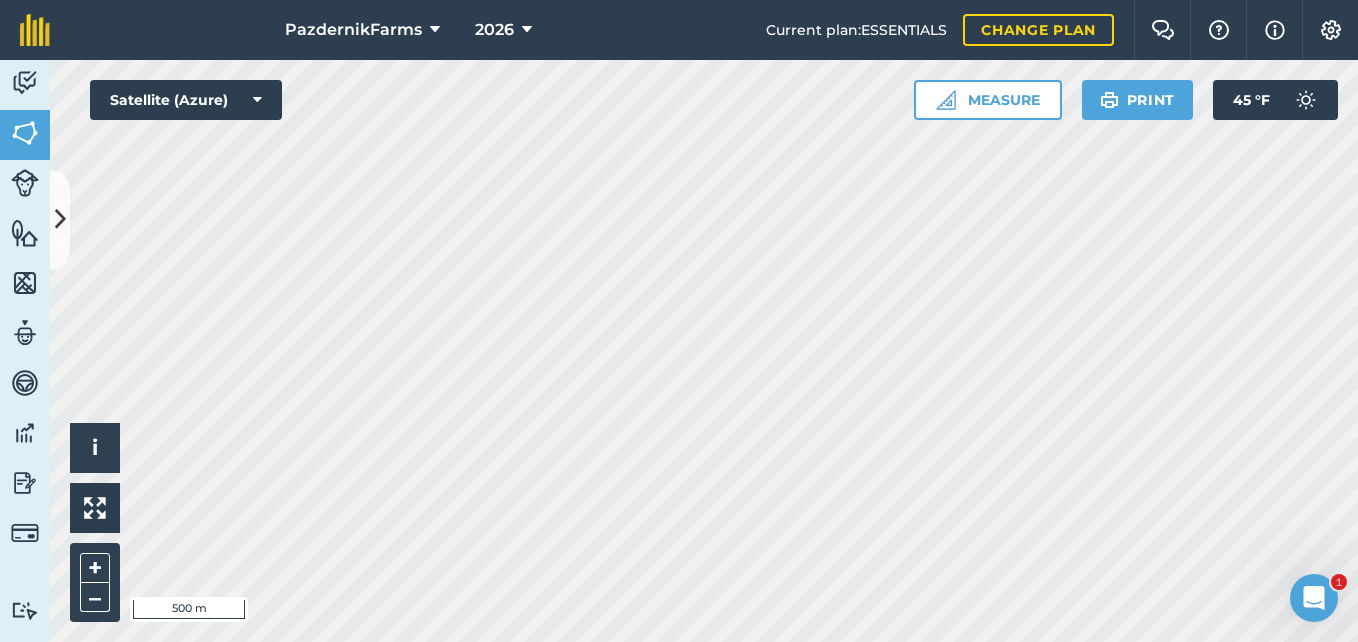 click on "PazdernikFarms 2026 Current plan :  ESSENTIALS   Change plan Farm Chat Help Info Settings PazdernikFarms  -  2026 Reproduced with the permission of  Microsoft Printed on  [DATE] Field usages No usage set BEANS: DRY CORN Pinto beans SOYBEANS SUGARBEET WHEAT Feature types Trees Water Activity Fields Livestock Features Maps Team Vehicles Data Reporting Billing Tutorials Tutorials Fields   Add   Set usage Visibility: On Total area :  25,540   Ac Edit fields By usages, Filters (1) No usage set 8,811   [PERSON_NAME]  156.2   [PERSON_NAME][GEOGRAPHIC_DATA]  147.9   [GEOGRAPHIC_DATA][PERSON_NAME][GEOGRAPHIC_DATA]  269.1   [GEOGRAPHIC_DATA][PERSON_NAME][GEOGRAPHIC_DATA]  302.9   [PERSON_NAME][GEOGRAPHIC_DATA]  282   [GEOGRAPHIC_DATA][PERSON_NAME][GEOGRAPHIC_DATA]  260.1   [PERSON_NAME]  321.9   [PERSON_NAME][GEOGRAPHIC_DATA]  223.7   [PERSON_NAME]  46.57   [PERSON_NAME][GEOGRAPHIC_DATA]  86.64   [PERSON_NAME]  77.41   [PERSON_NAME]  234.2   [PERSON_NAME][GEOGRAPHIC_DATA]  396.8   [PERSON_NAME]  73.83   [PERSON_NAME]  206   [PERSON_NAME][GEOGRAPHIC_DATA]  68.97   [PERSON_NAME]  507.1   [PERSON_NAME][GEOGRAPHIC_DATA]  61.89   [PERSON_NAME]  73.1   [PERSON_NAME][GEOGRAPHIC_DATA]  530.5   [PERSON_NAME]  37.21   [PERSON_NAME]  71.8   [PERSON_NAME]  144   [PERSON_NAME]  74.63   [PERSON_NAME] ([GEOGRAPHIC_DATA] tile) 362.3   Ac 39.49   Ac" at bounding box center [679, 321] 